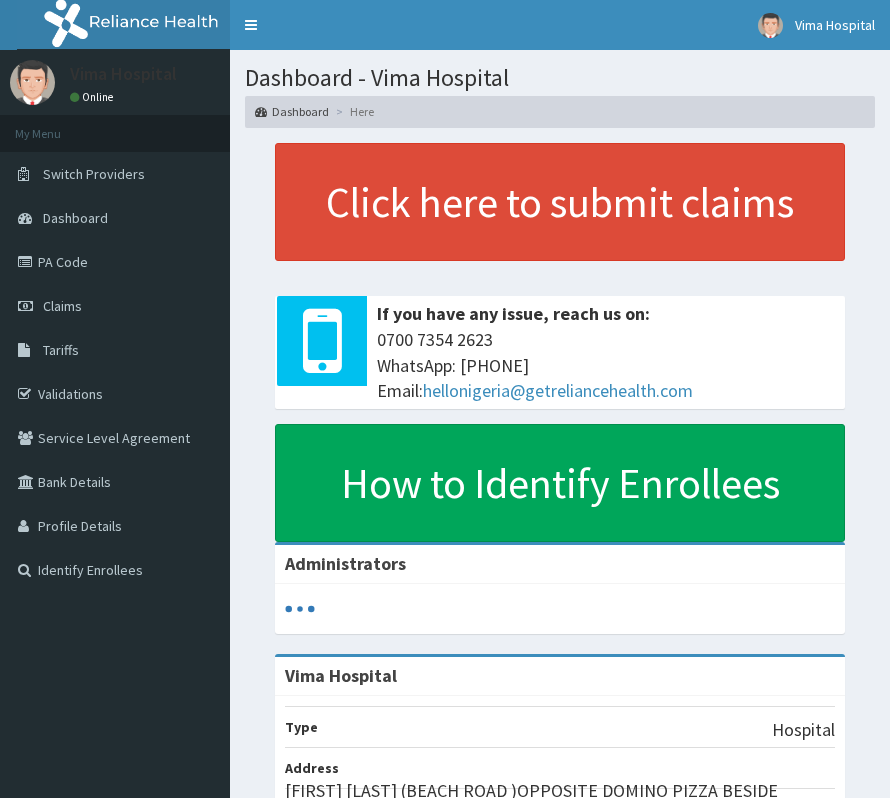 scroll, scrollTop: 0, scrollLeft: 0, axis: both 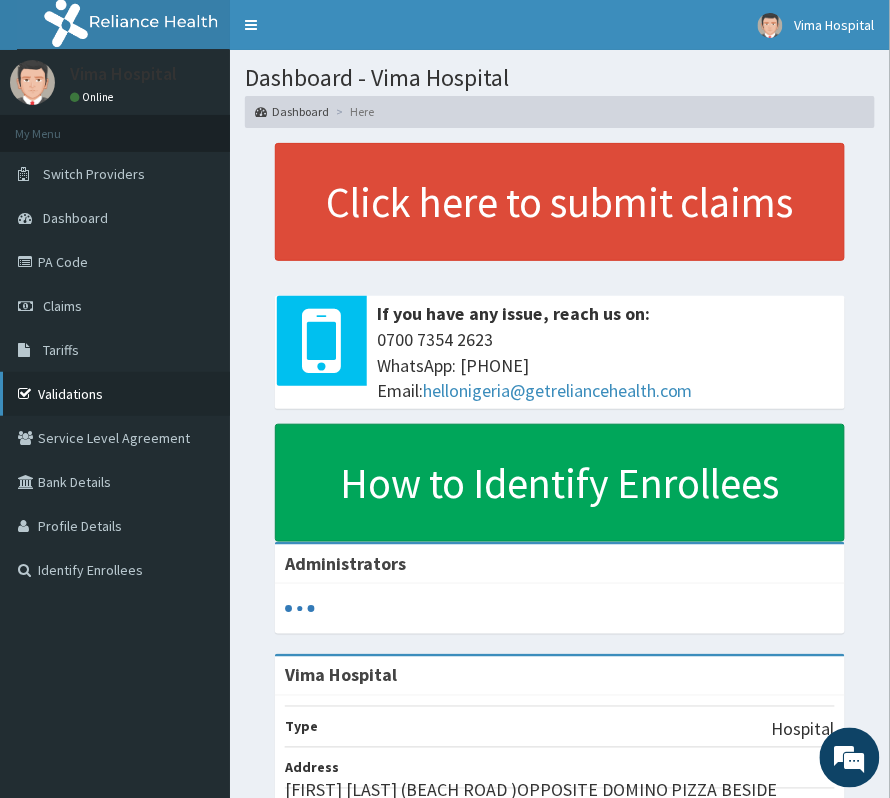 click on "Validations" at bounding box center (115, 394) 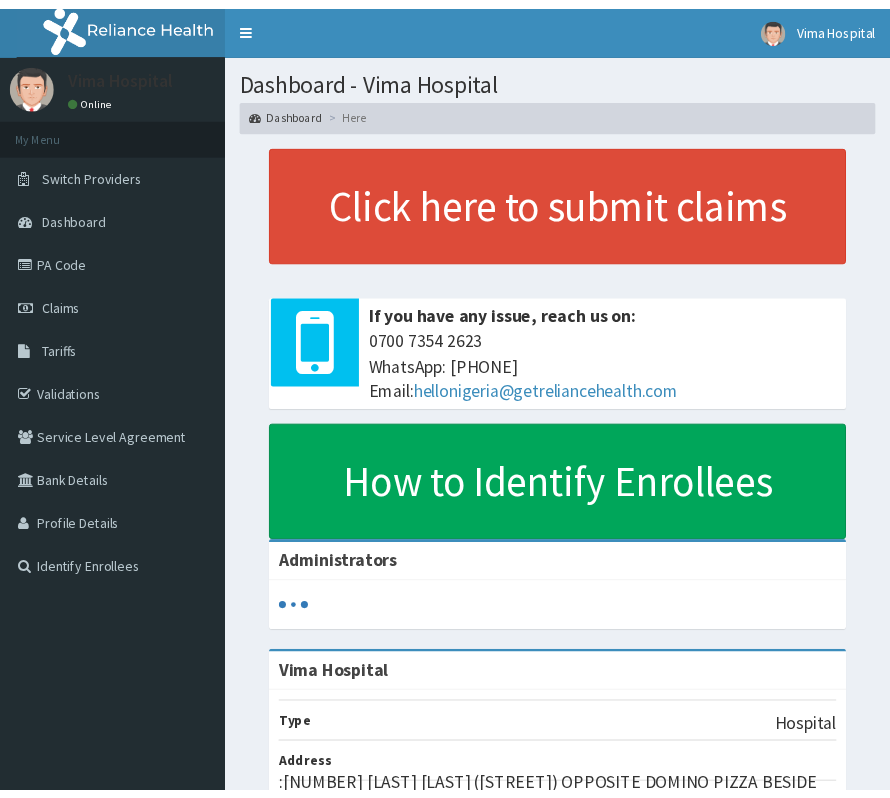 scroll, scrollTop: 0, scrollLeft: 0, axis: both 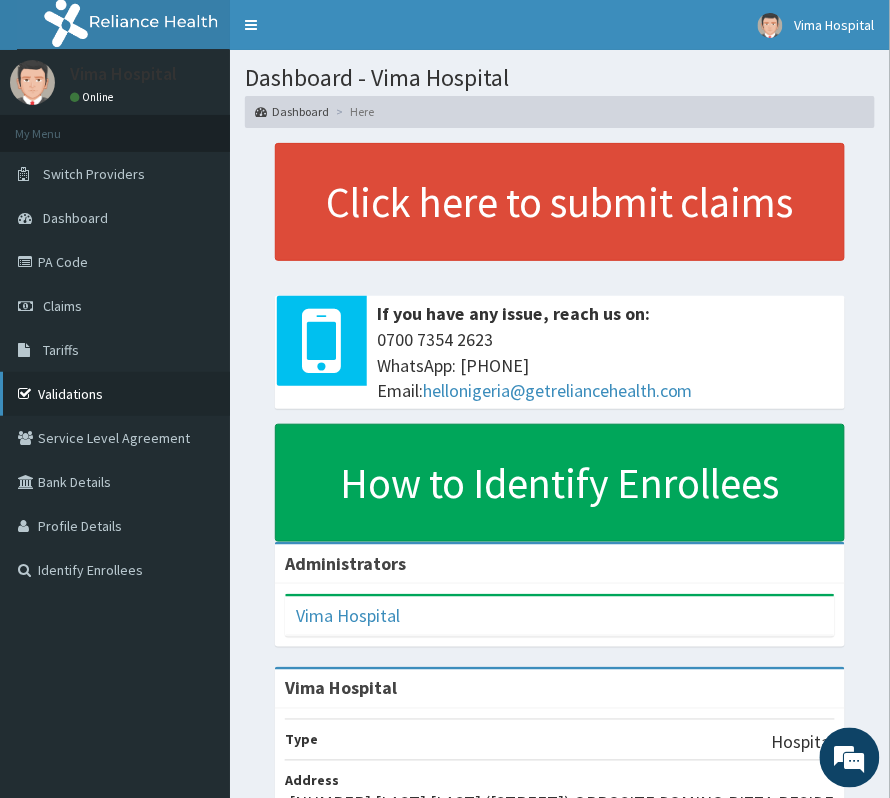 click on "Validations" at bounding box center [115, 394] 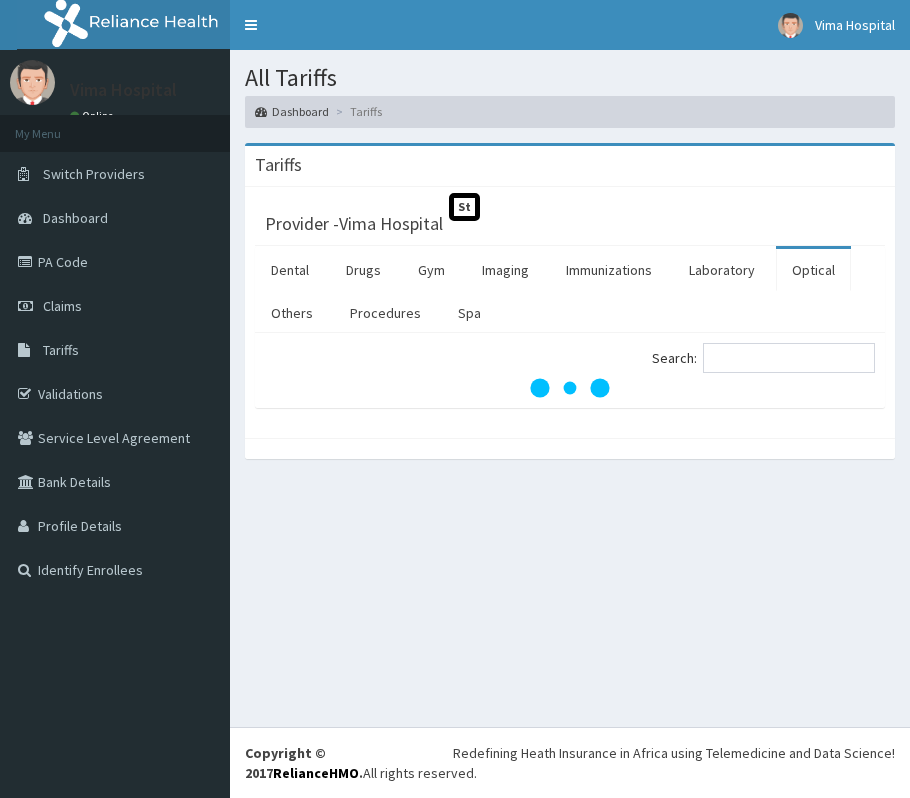scroll, scrollTop: 0, scrollLeft: 0, axis: both 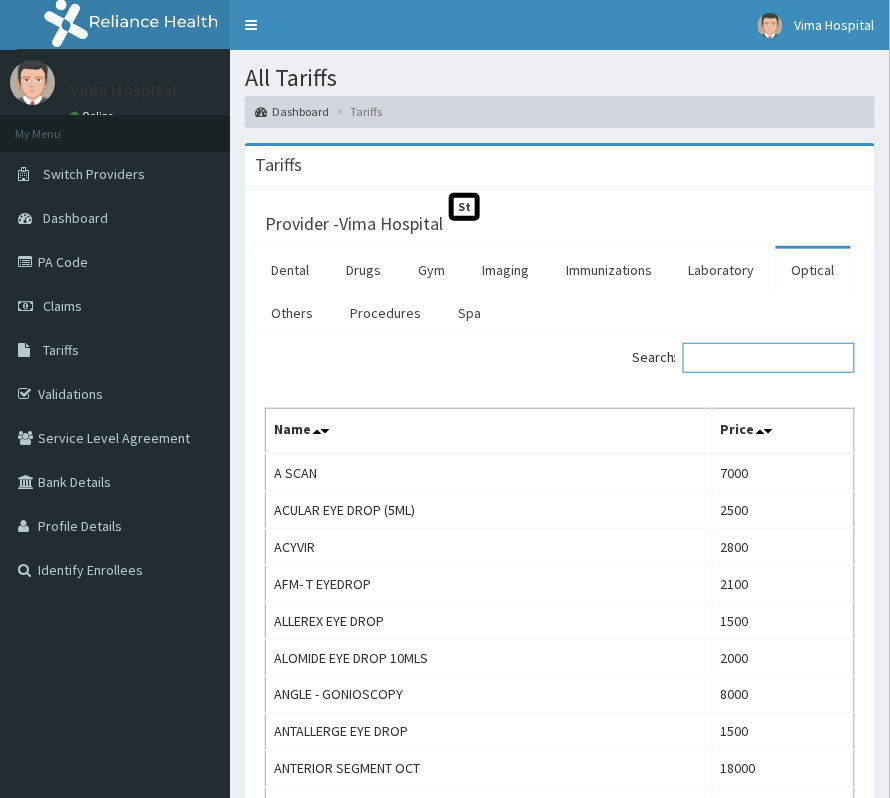 click on "Search:" at bounding box center (769, 358) 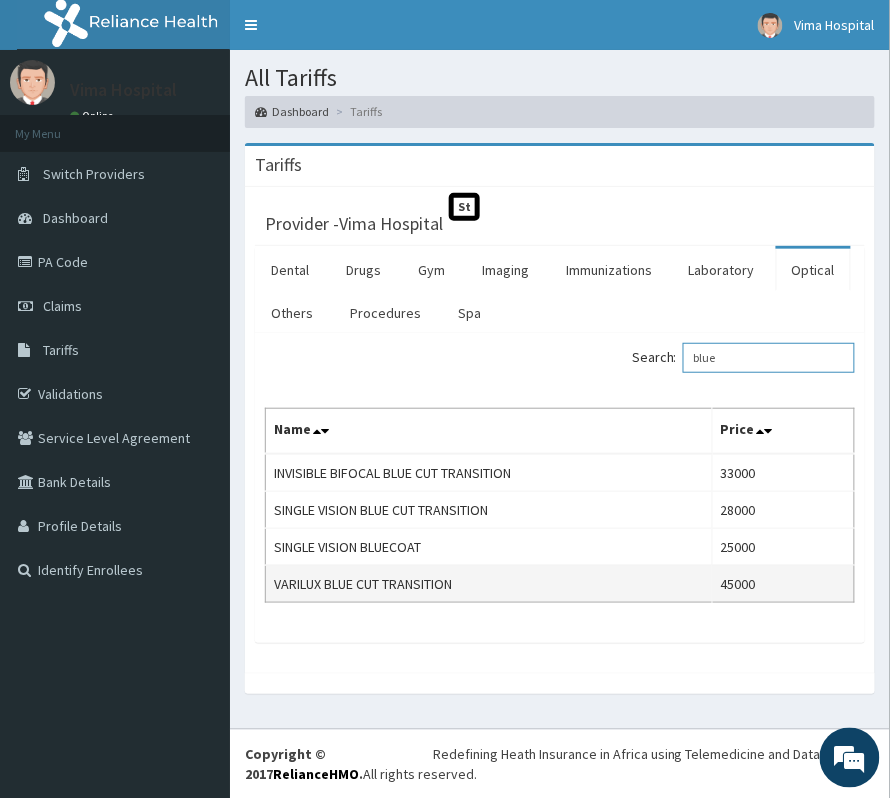 scroll, scrollTop: 0, scrollLeft: 0, axis: both 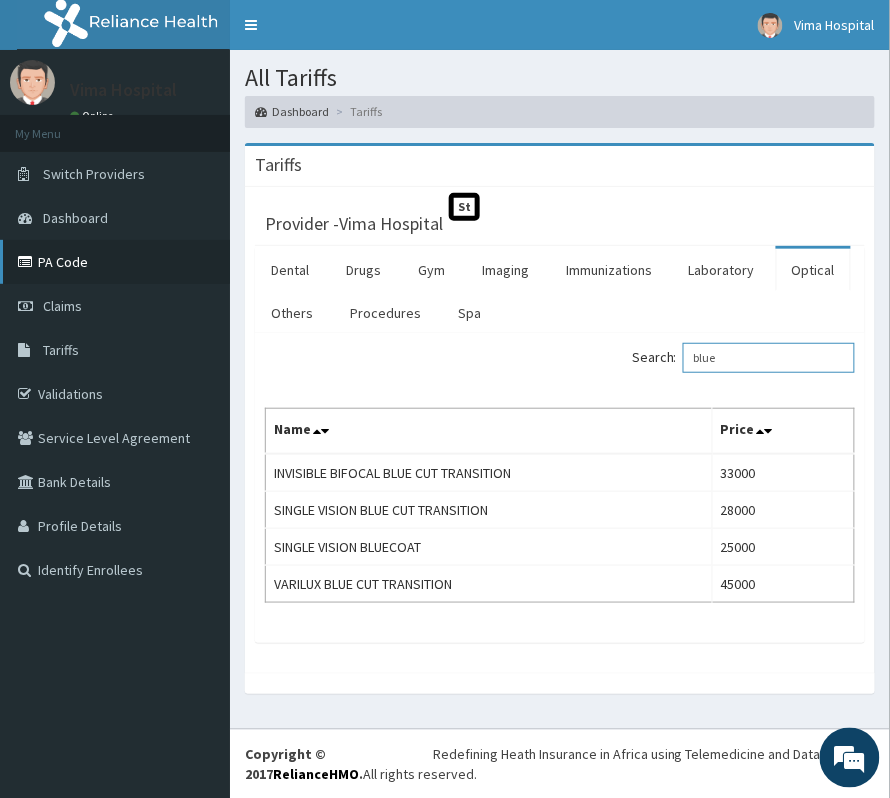type on "blue" 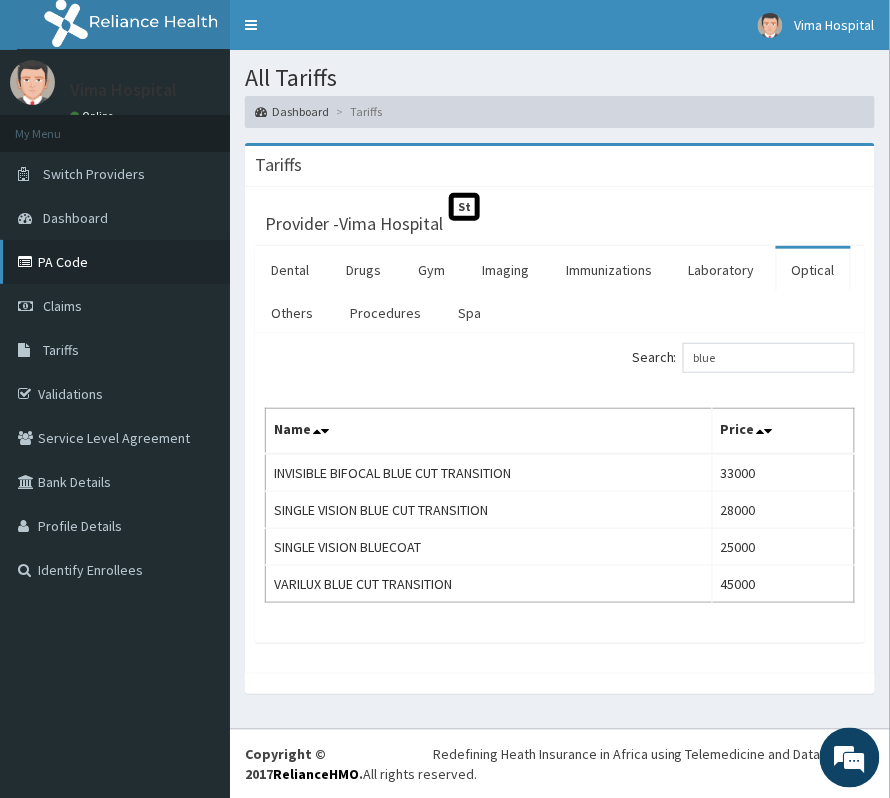 click on "PA Code" at bounding box center [115, 262] 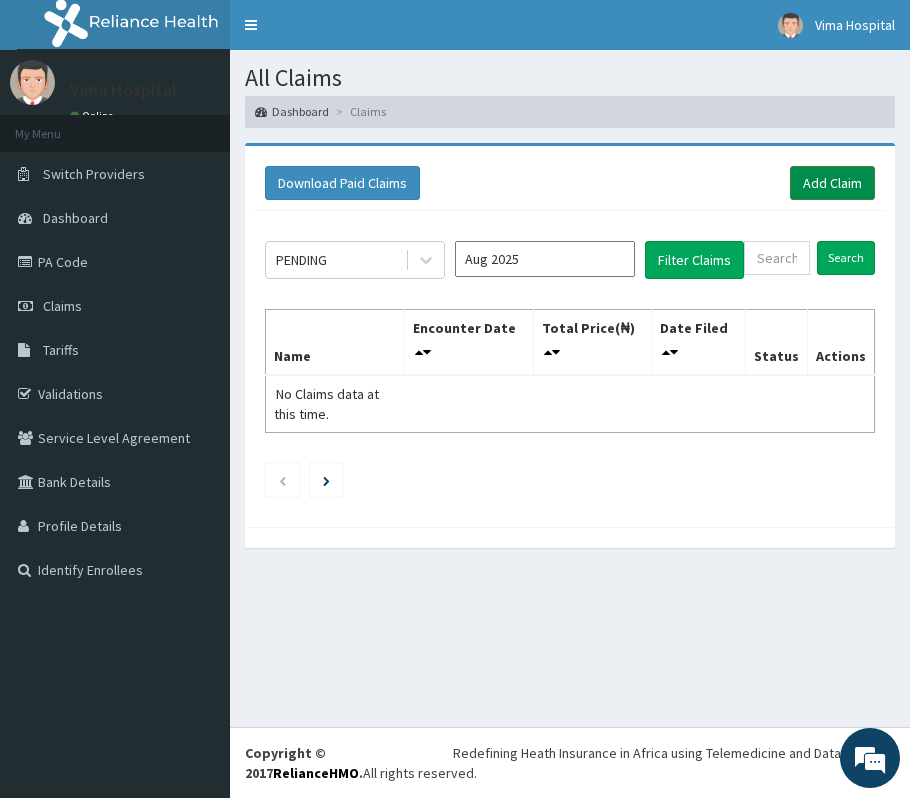 scroll, scrollTop: 0, scrollLeft: 0, axis: both 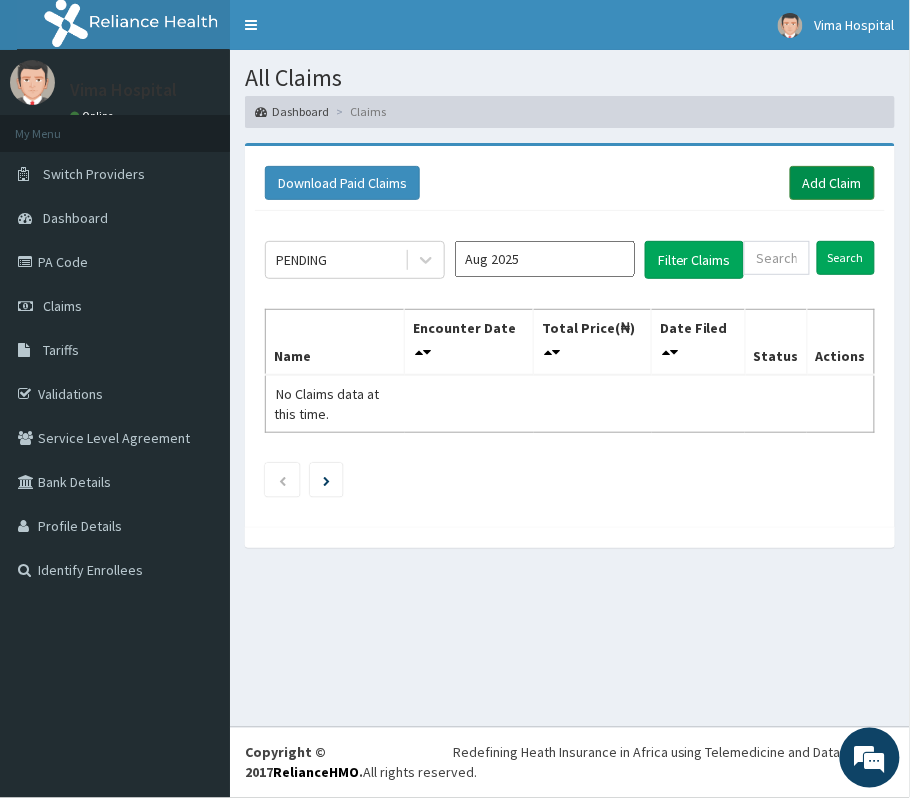 click on "Add Claim" at bounding box center (832, 183) 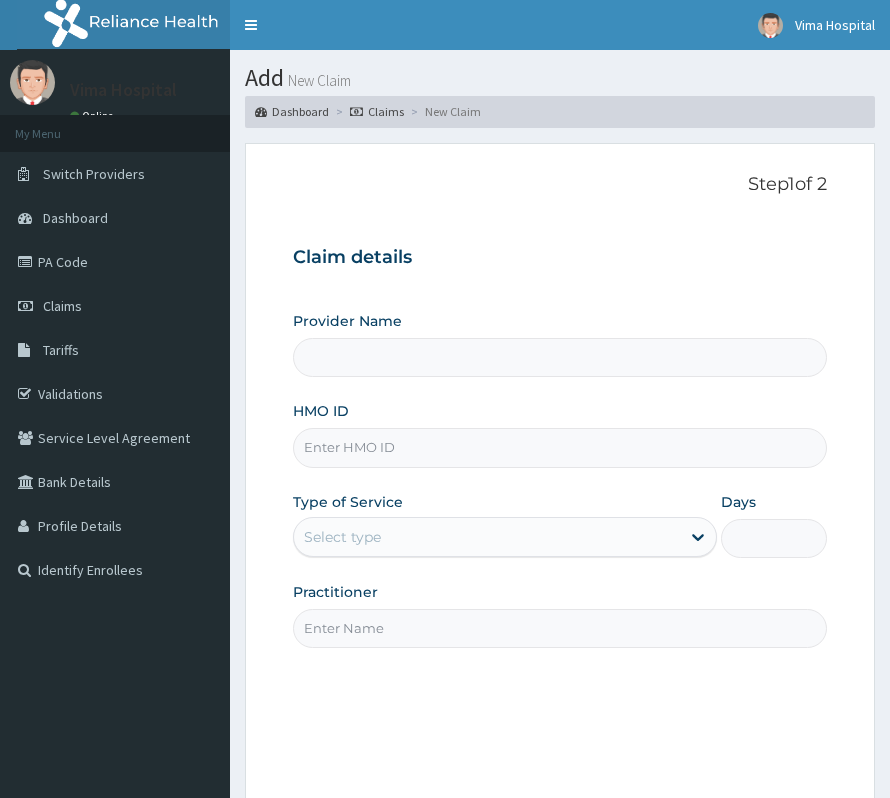 scroll, scrollTop: 0, scrollLeft: 0, axis: both 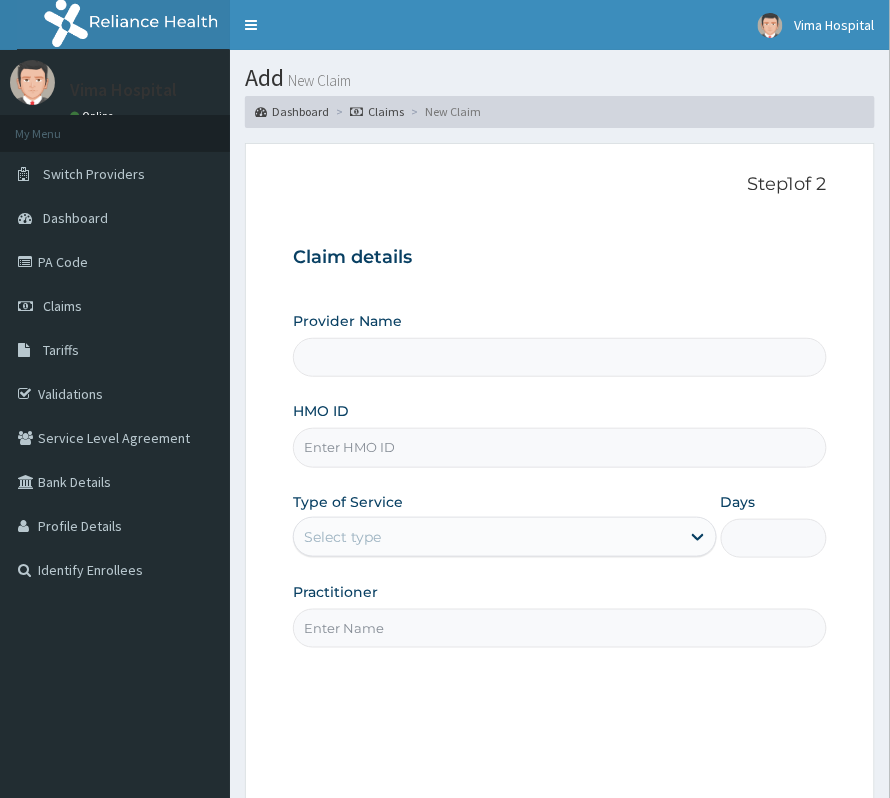 type on "Vima Hospital" 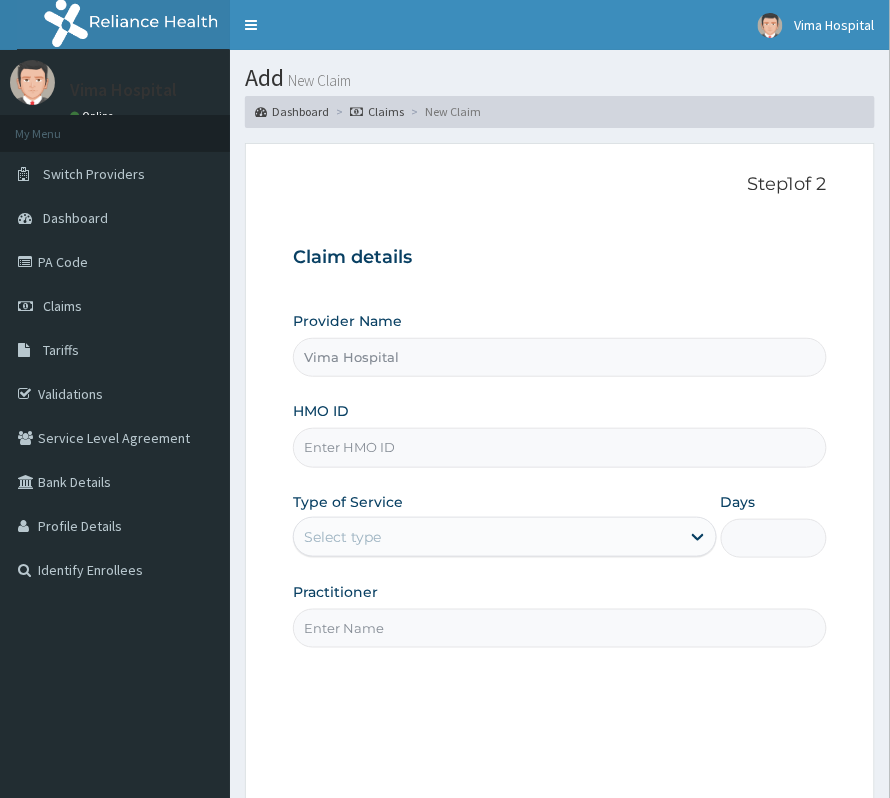 scroll, scrollTop: 0, scrollLeft: 0, axis: both 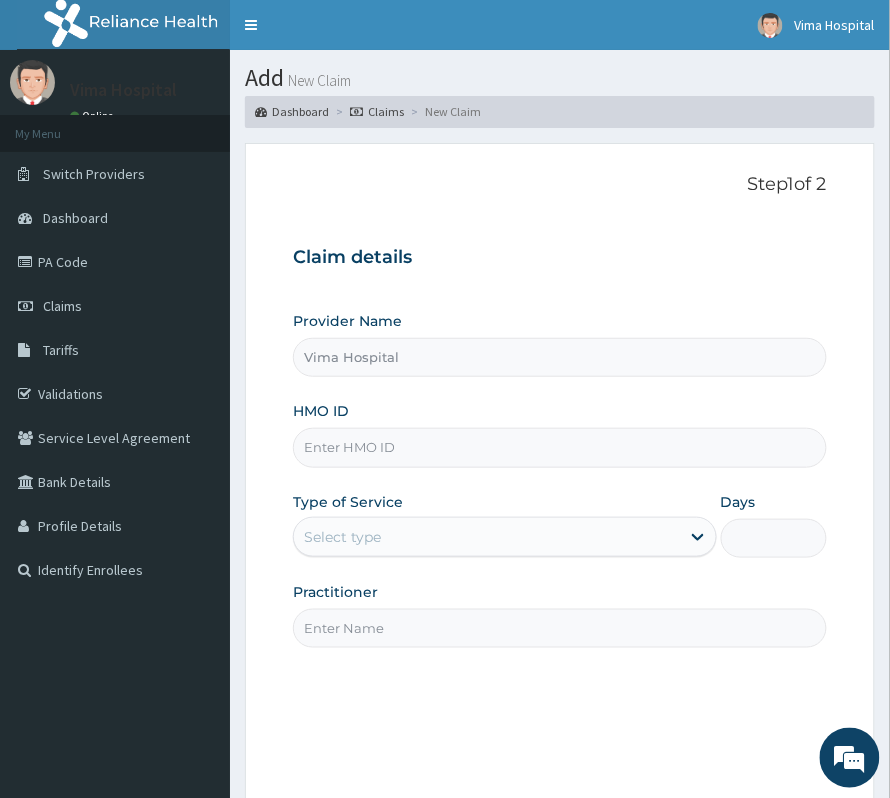 click on "HMO ID" at bounding box center [560, 447] 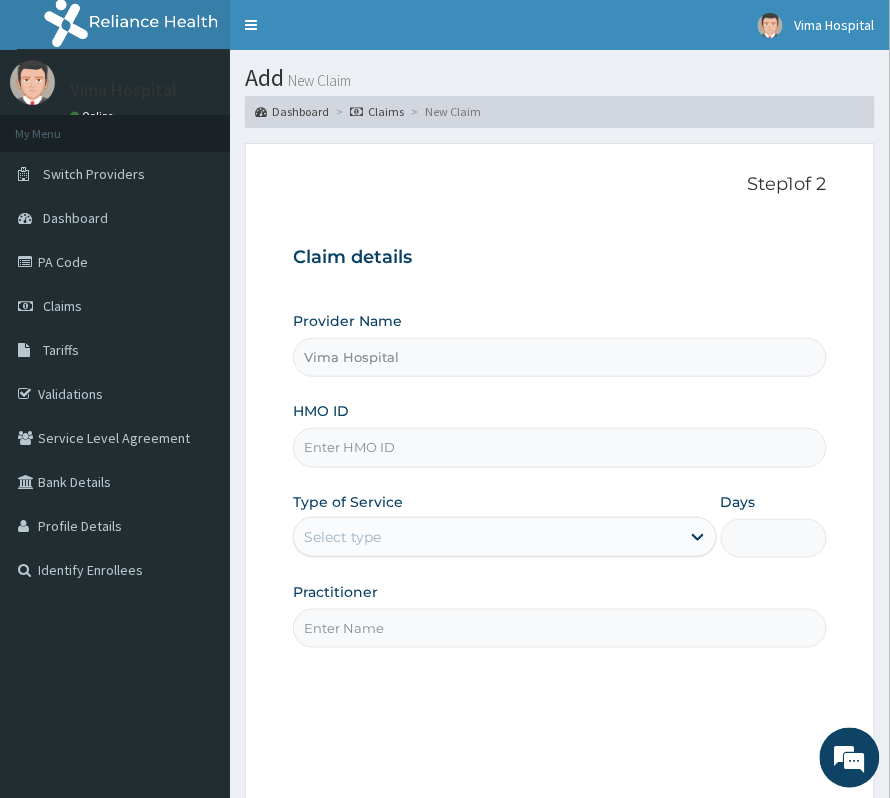 paste on "FIB/10013/C" 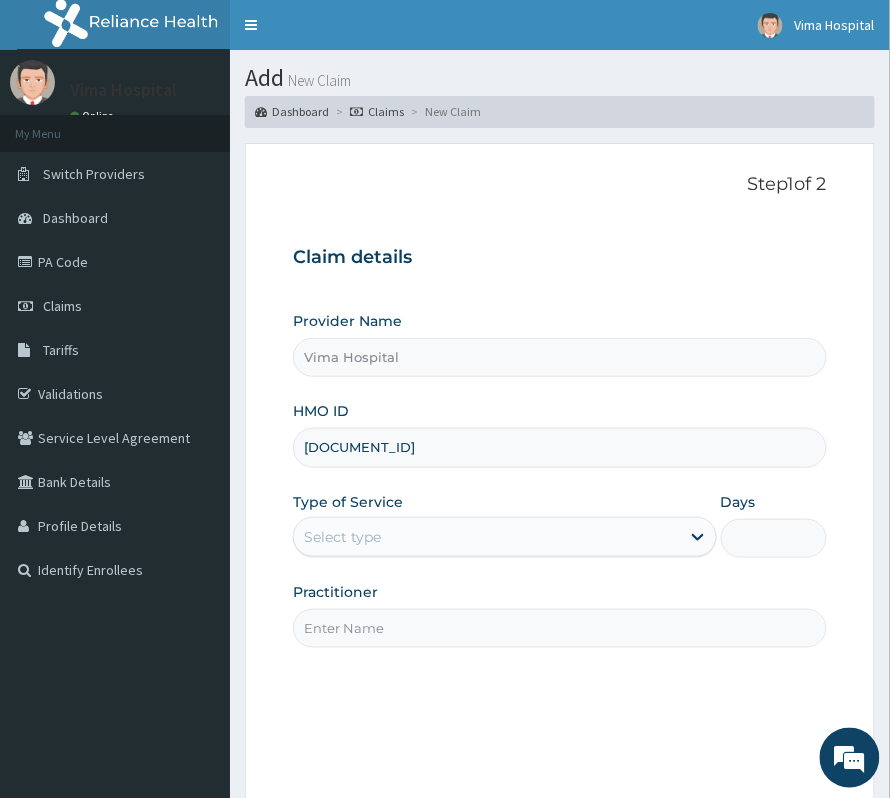 type on "FIB/10013/C" 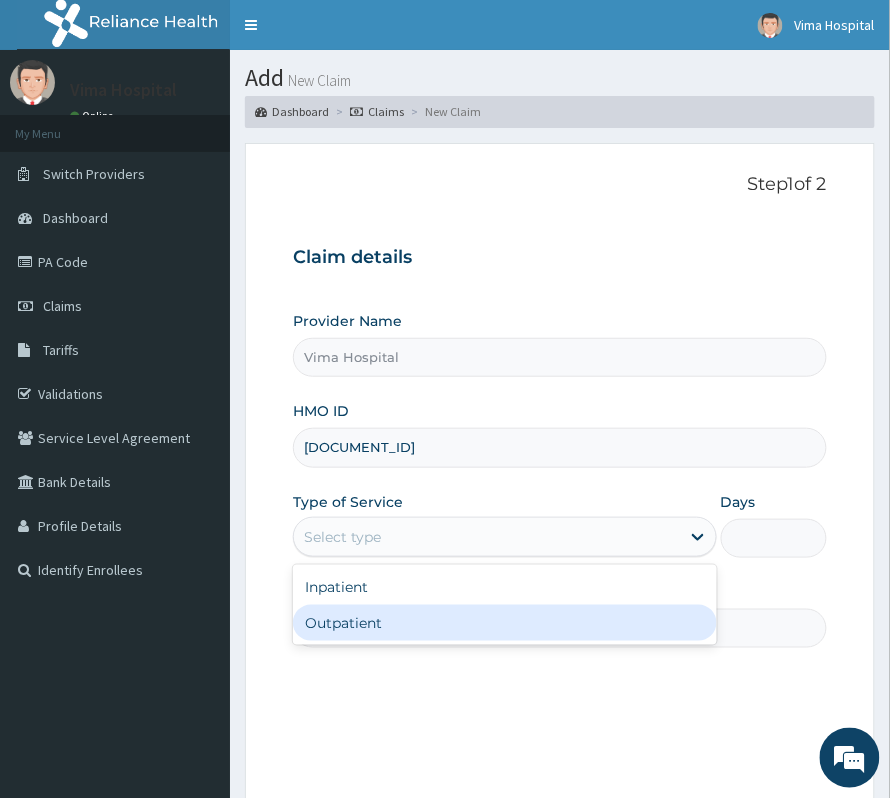 click on "Outpatient" at bounding box center (505, 623) 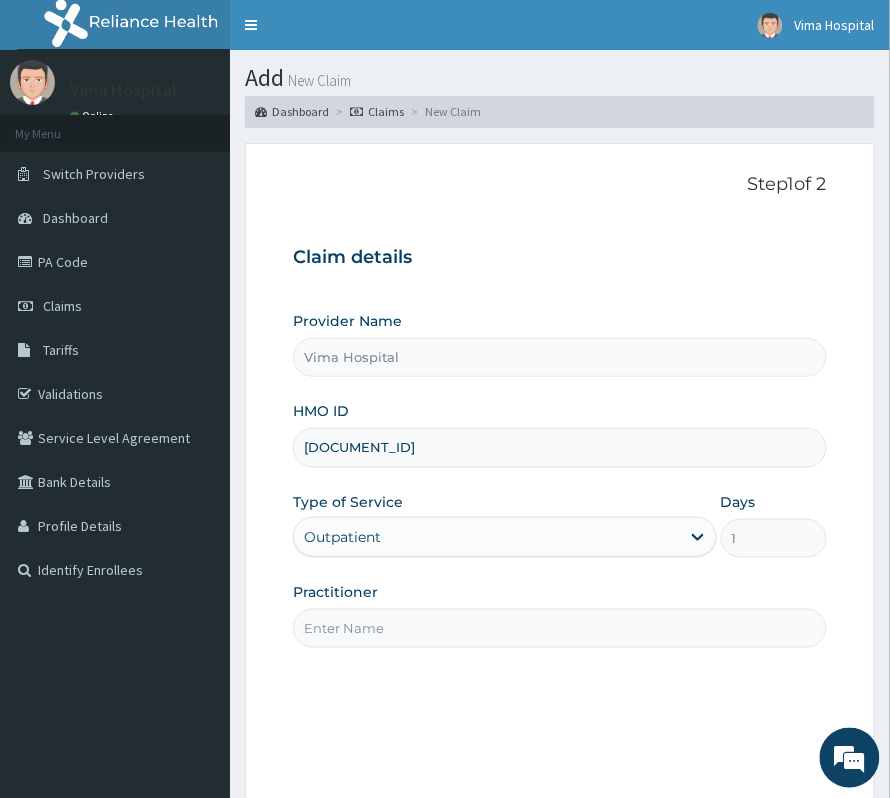 click on "Practitioner" at bounding box center [560, 628] 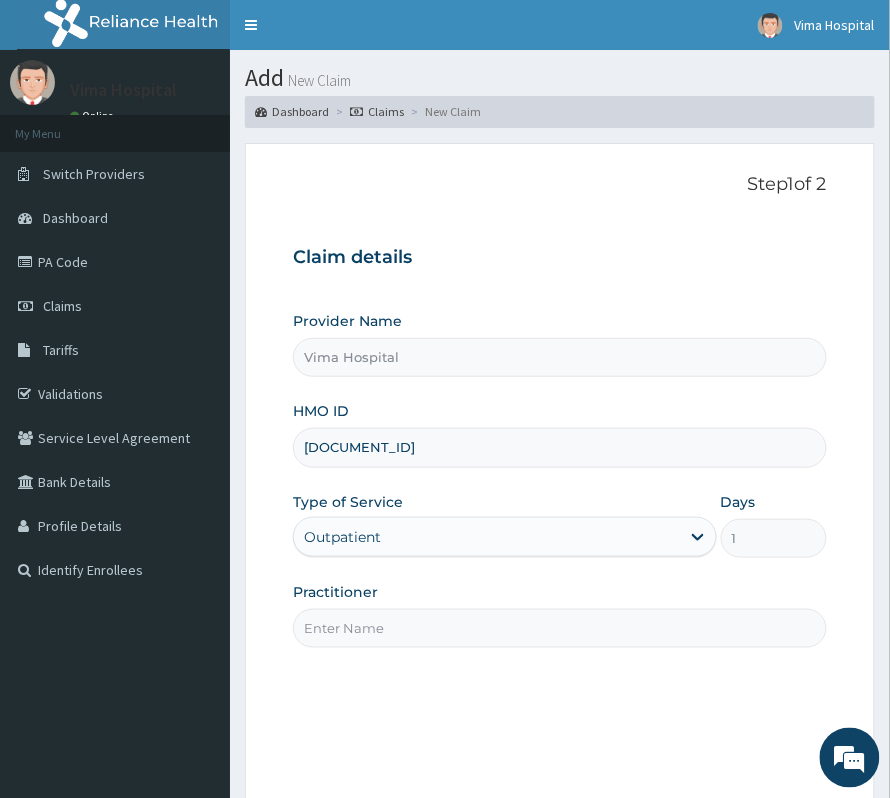 scroll, scrollTop: 0, scrollLeft: 0, axis: both 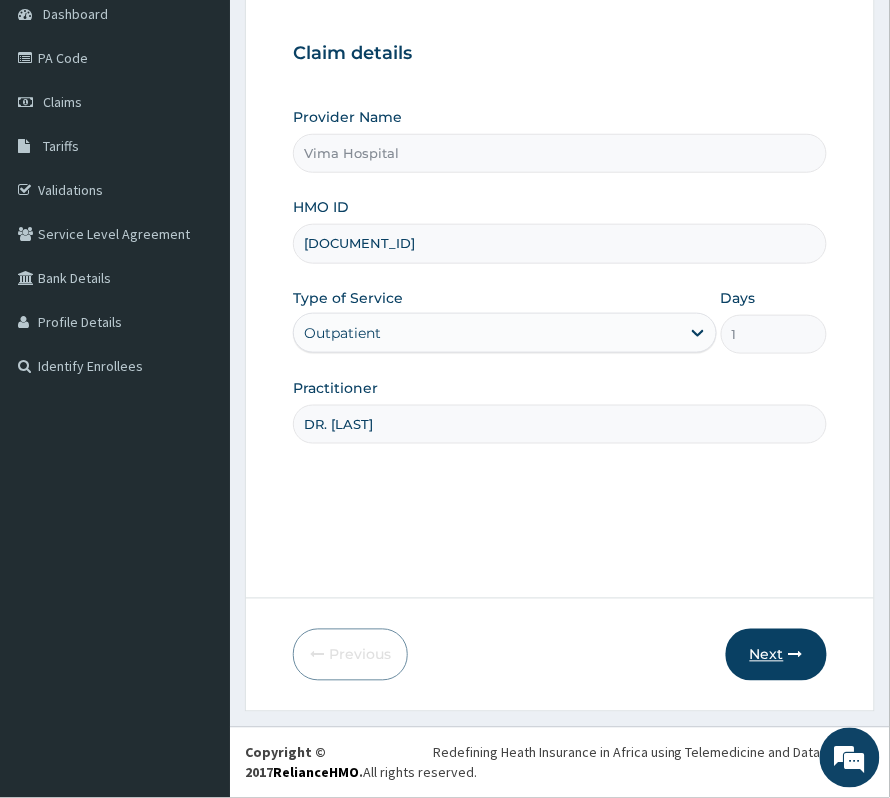 type on "DR. Olum" 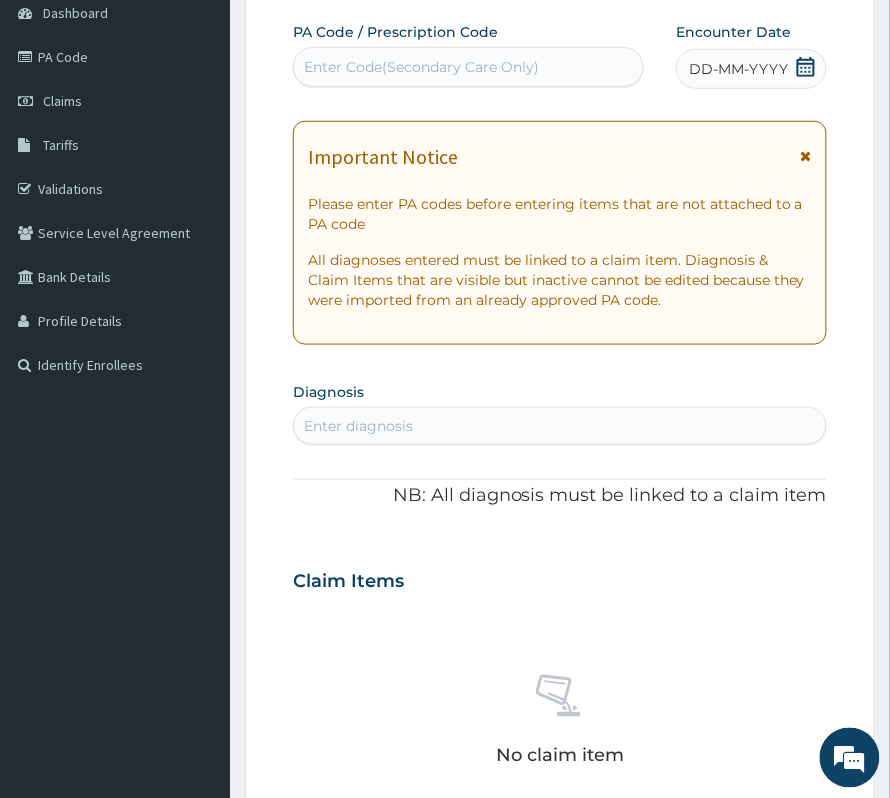 click on "Enter Code(Secondary Care Only)" at bounding box center [421, 67] 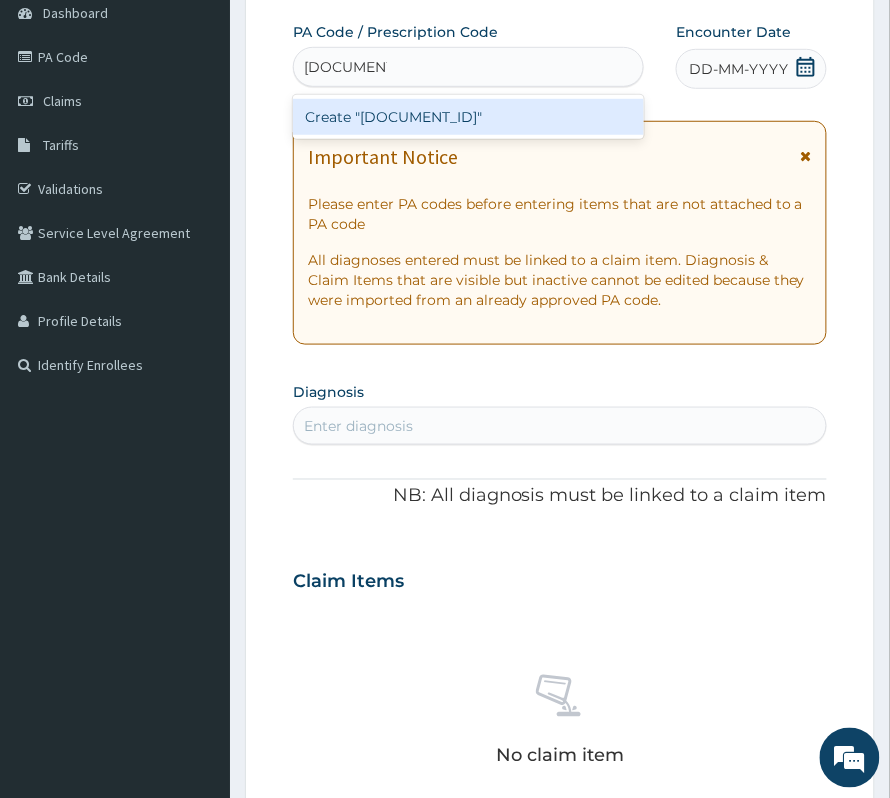 type on "PA/EED887" 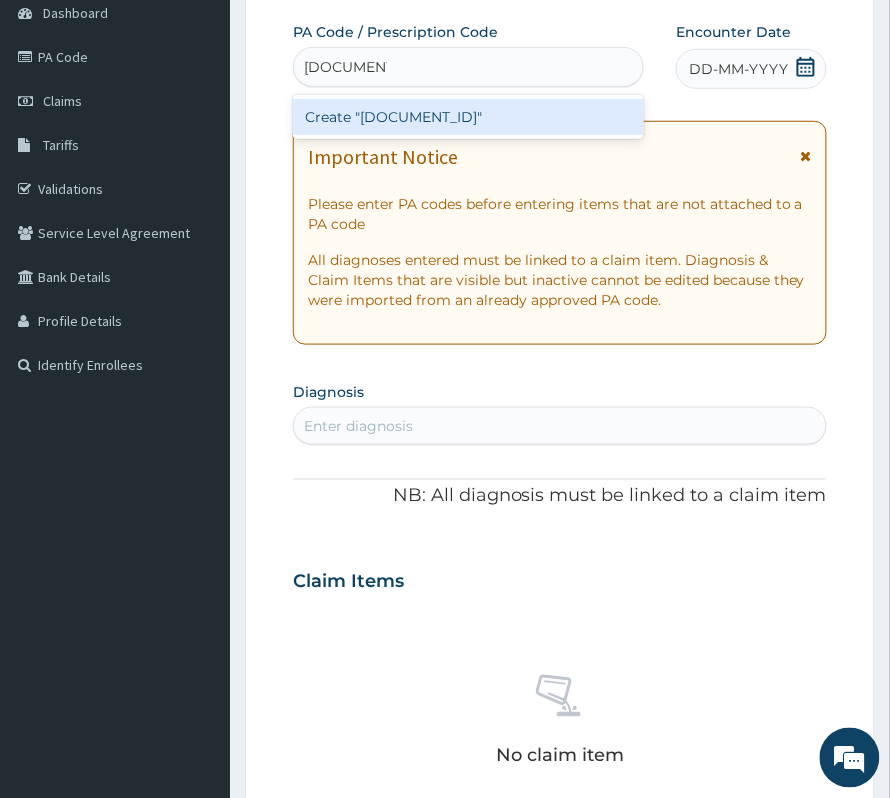 click on "Create "PA/EED887"" at bounding box center (468, 117) 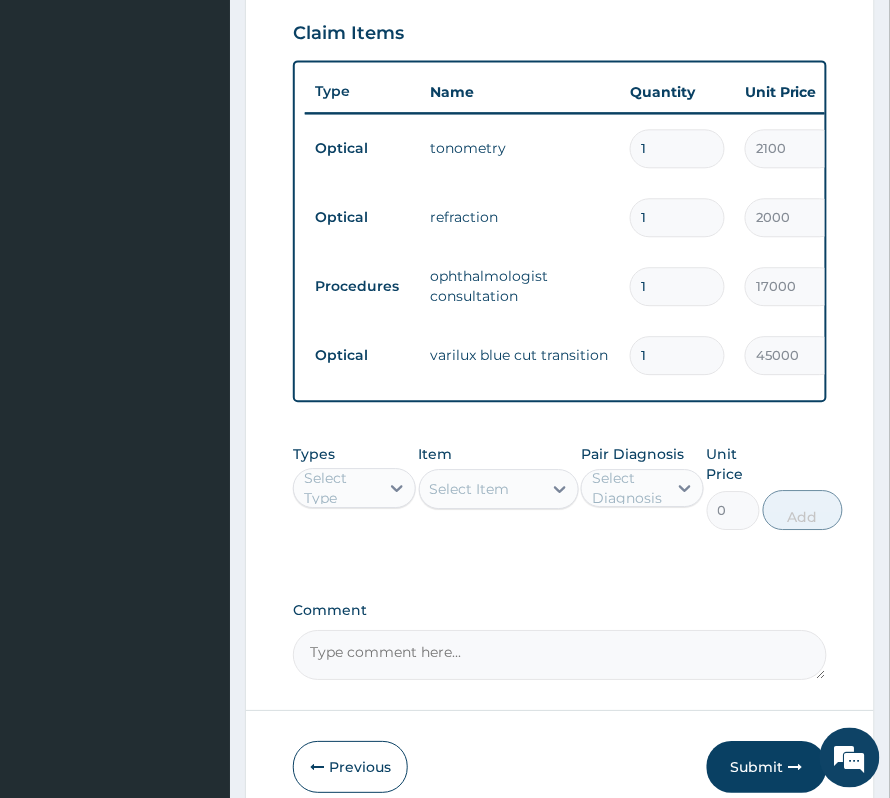 scroll, scrollTop: 893, scrollLeft: 0, axis: vertical 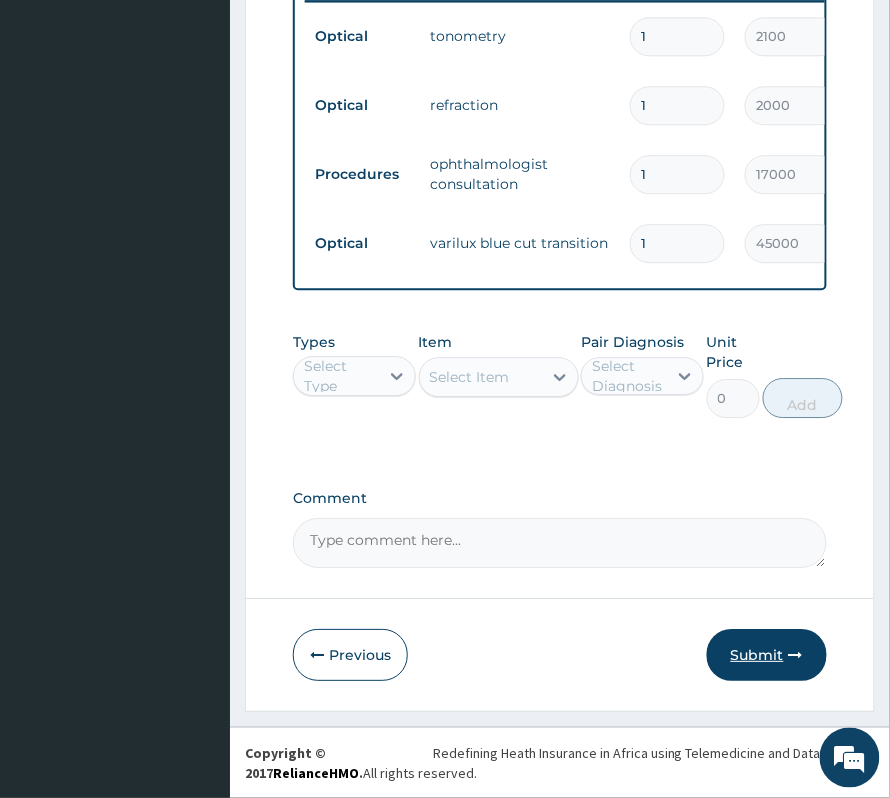click on "Submit" at bounding box center (767, 655) 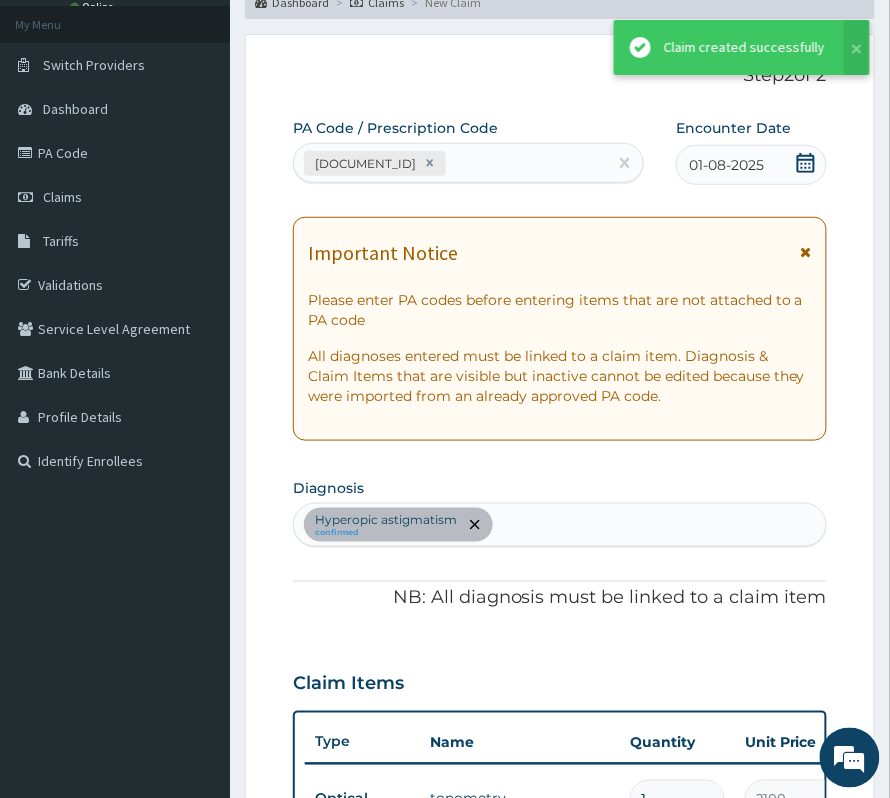 scroll, scrollTop: 893, scrollLeft: 0, axis: vertical 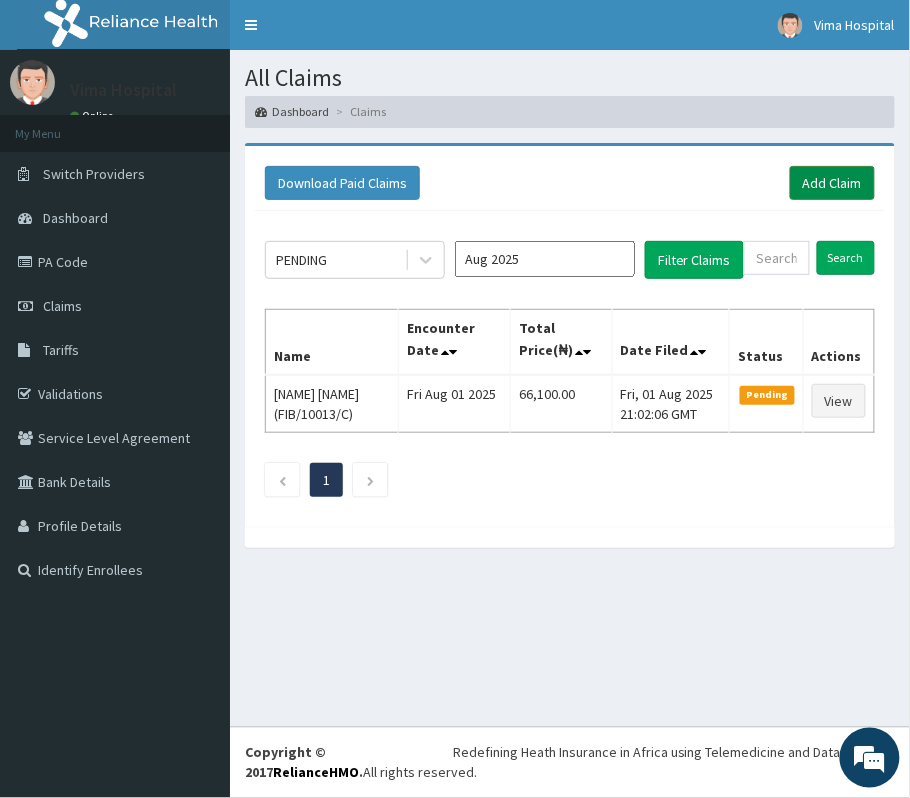 click on "Add Claim" at bounding box center (832, 183) 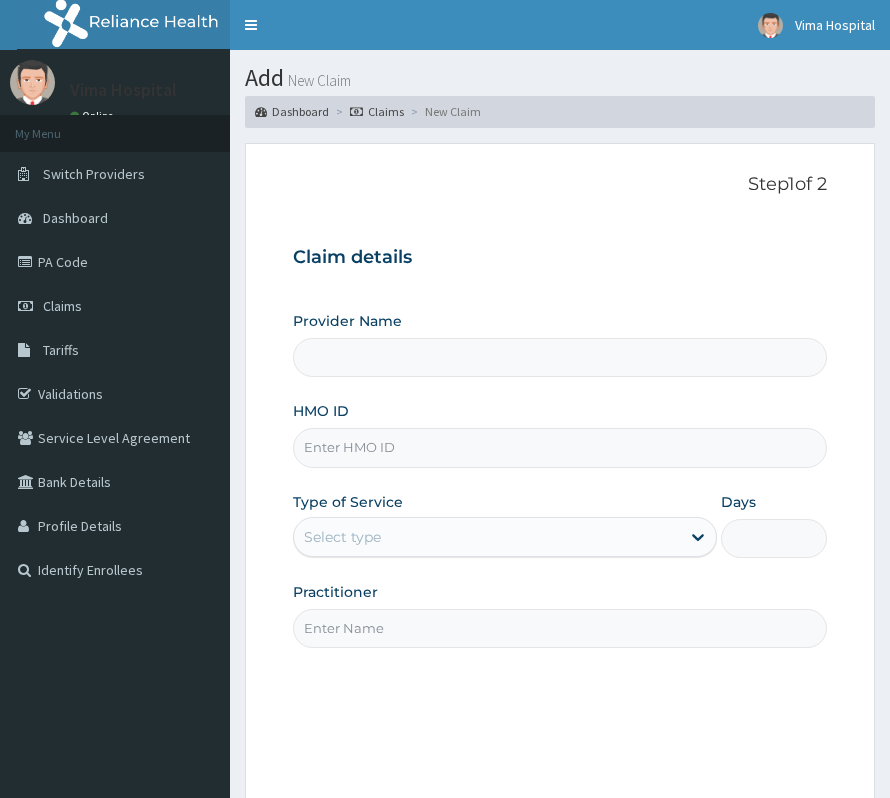 scroll, scrollTop: 0, scrollLeft: 0, axis: both 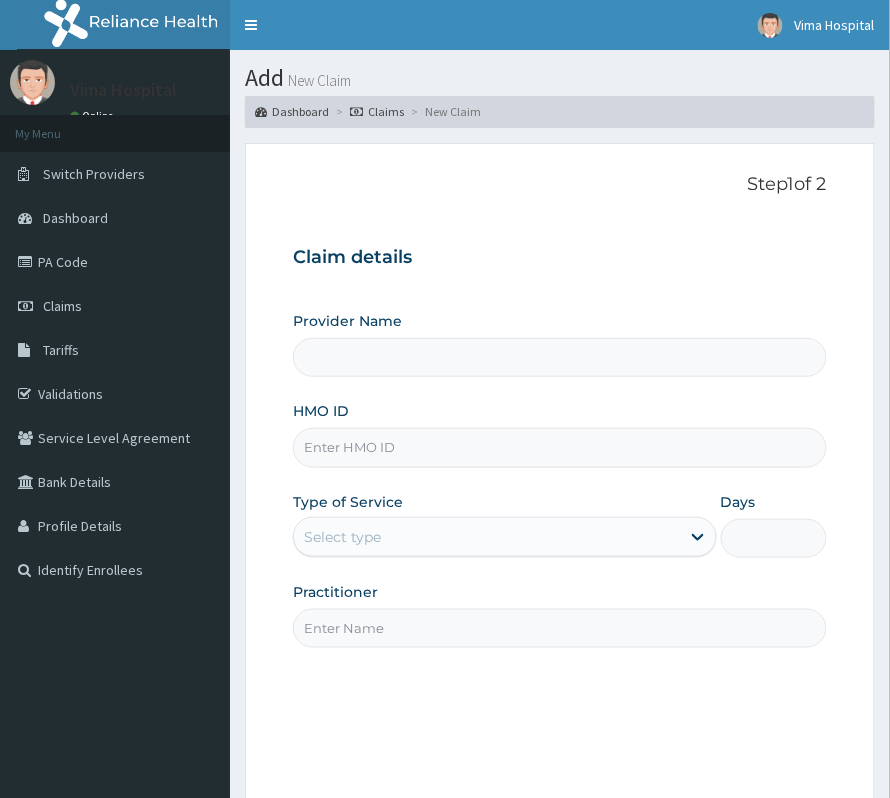 type on "Vima Hospital" 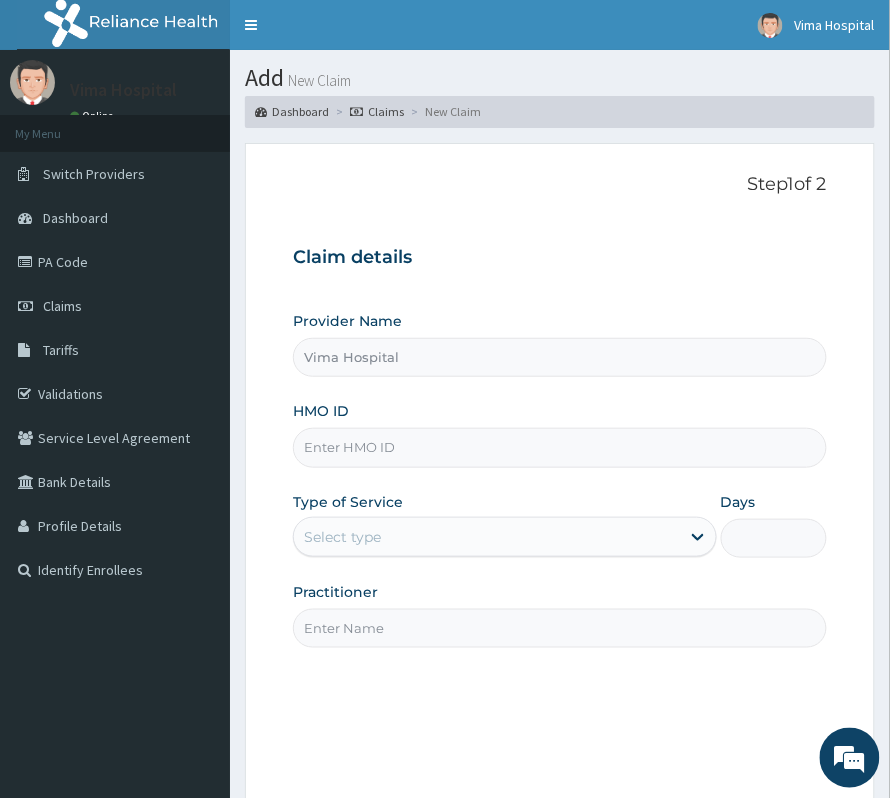 paste on "FIB/10013/E" 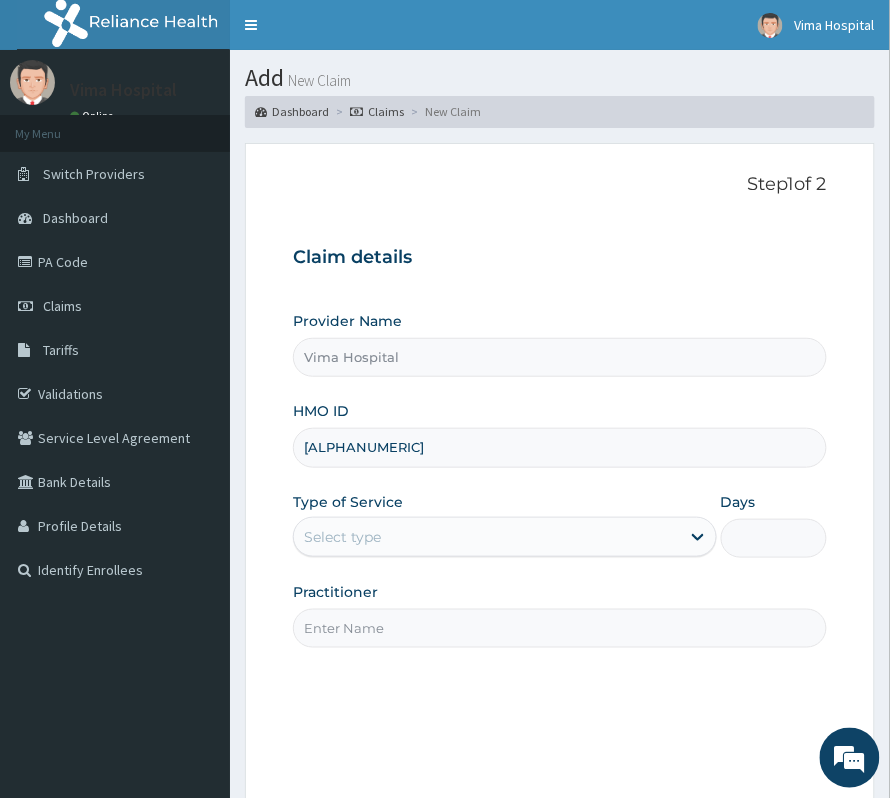 type on "FIB/10013/E" 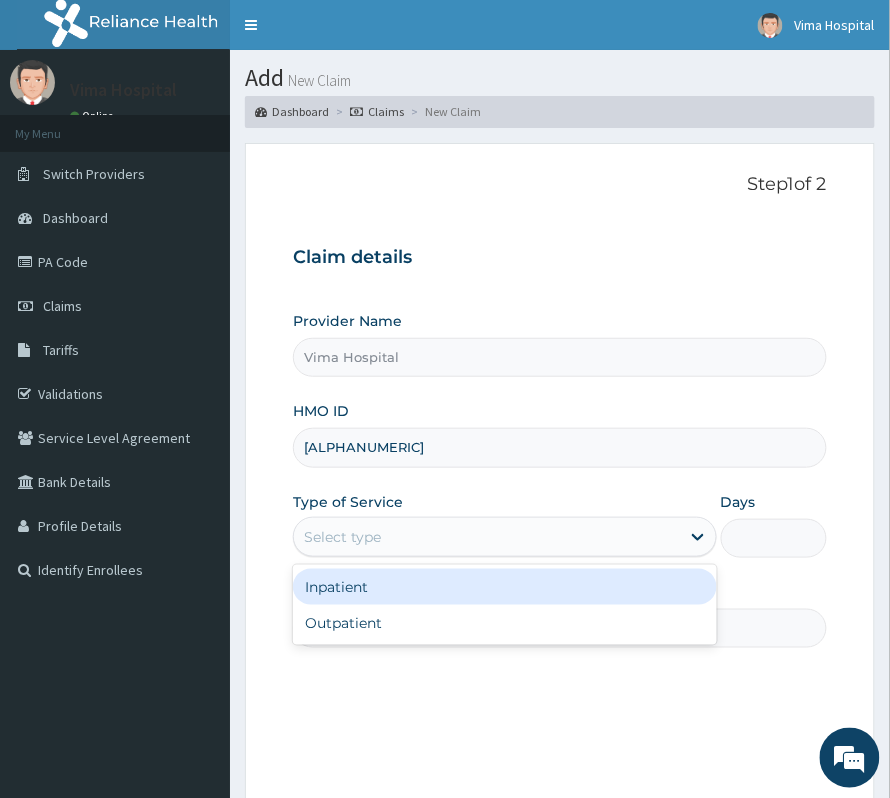click on "Select type" at bounding box center (487, 537) 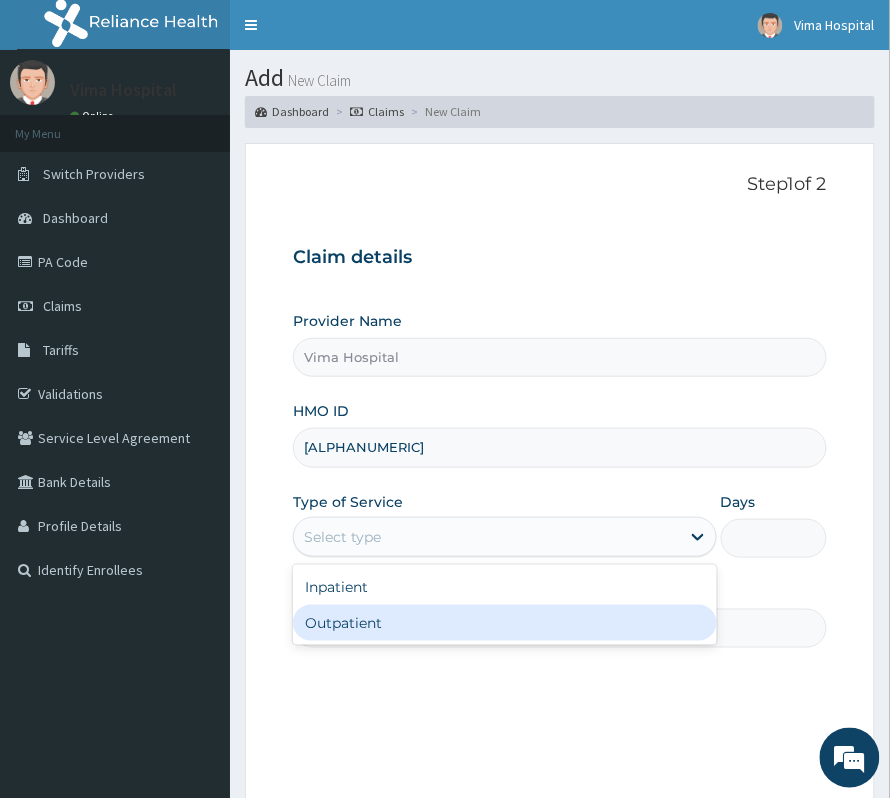 click on "Outpatient" at bounding box center [505, 623] 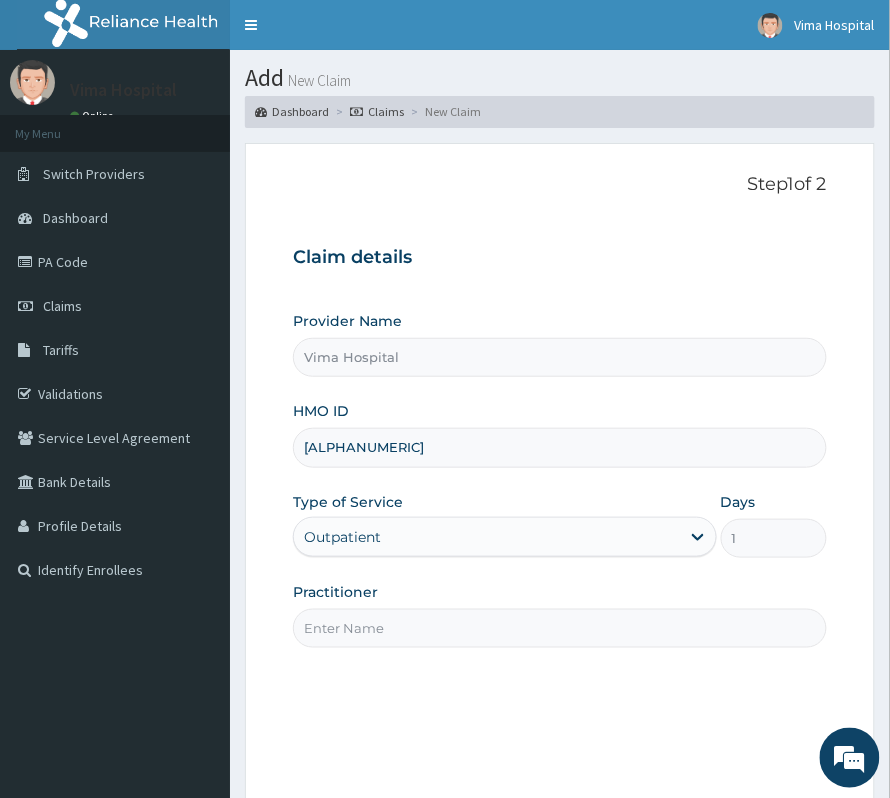 click on "Practitioner" at bounding box center (560, 628) 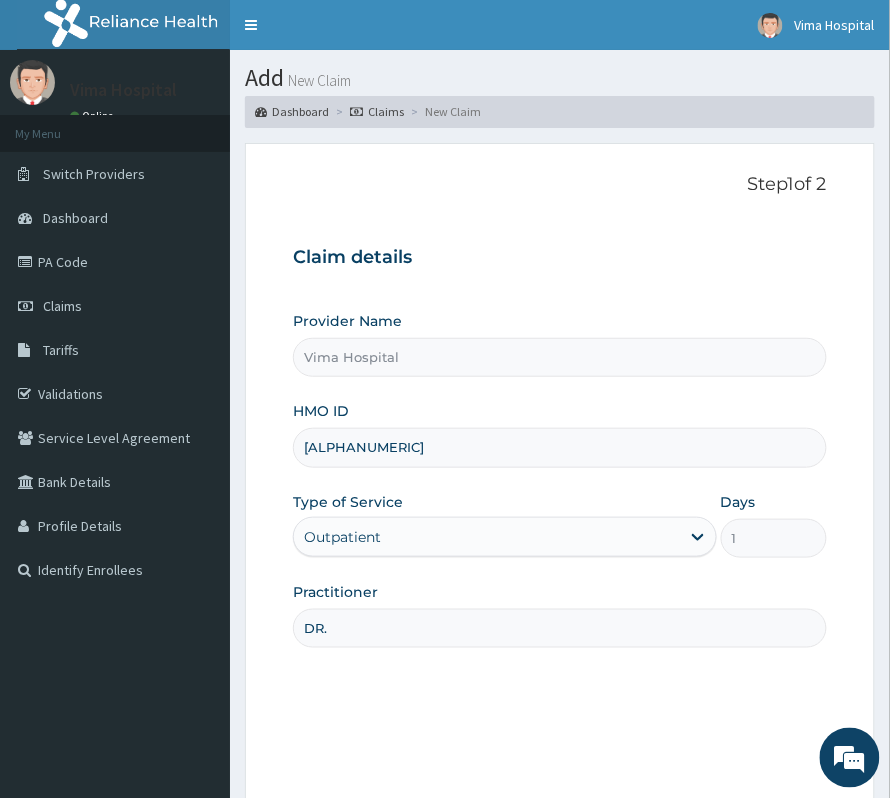 scroll, scrollTop: 0, scrollLeft: 0, axis: both 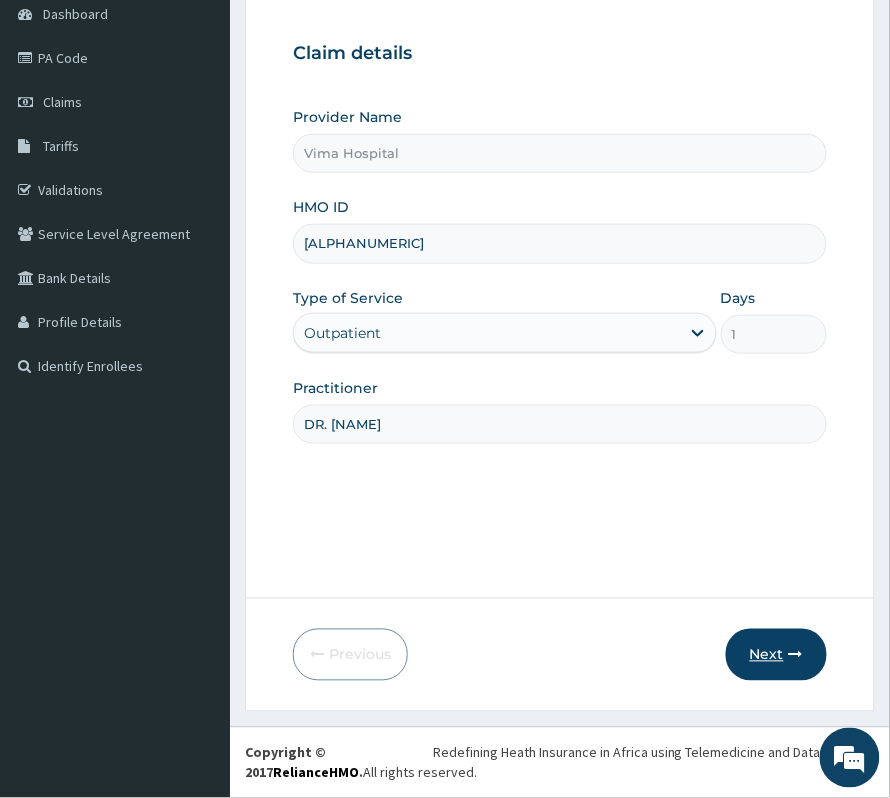 type on "DR. Olum" 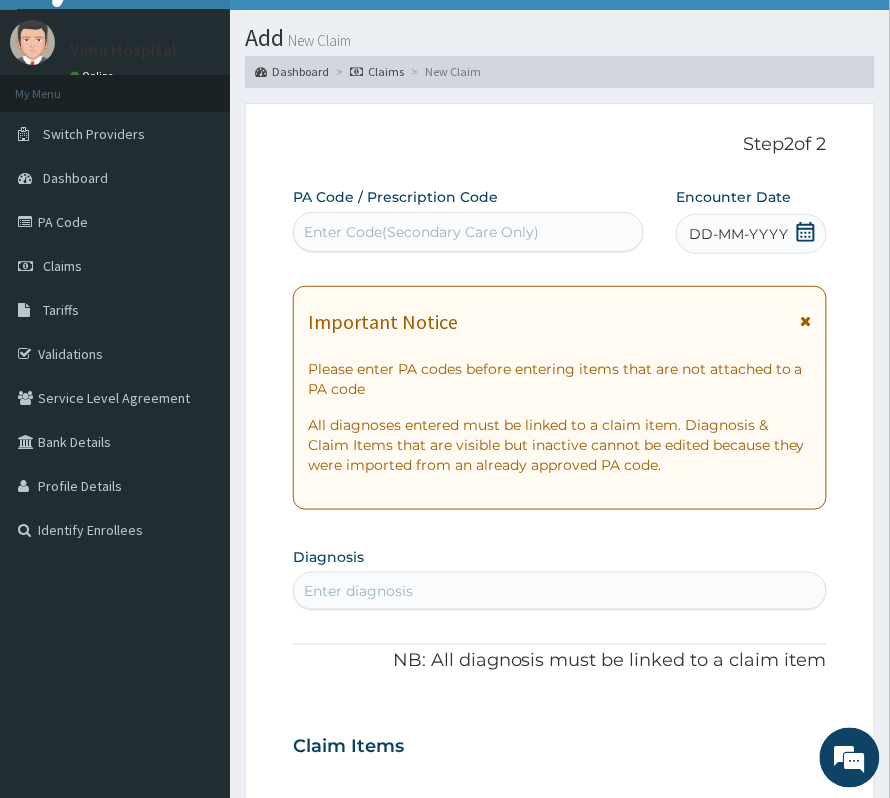 scroll, scrollTop: 0, scrollLeft: 0, axis: both 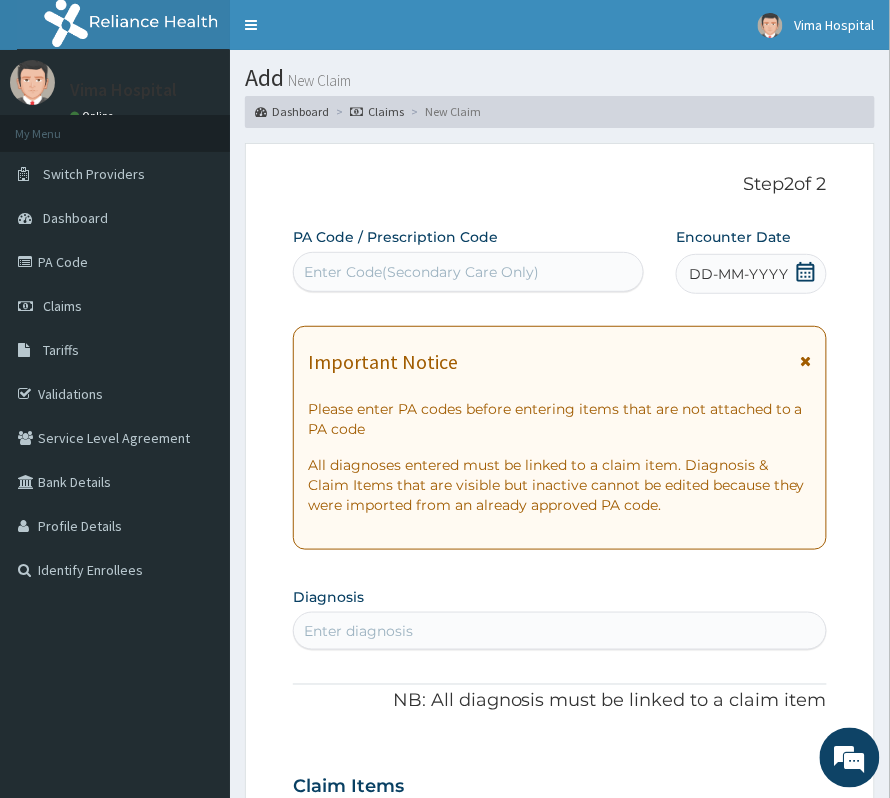 click on "Enter Code(Secondary Care Only)" at bounding box center [421, 272] 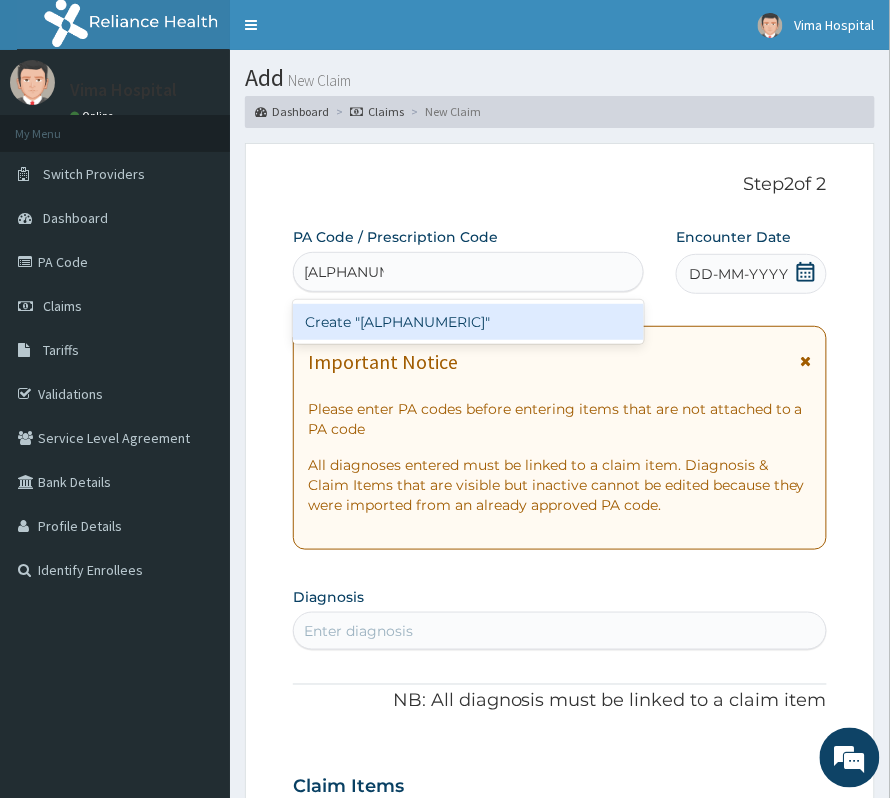 click on "Create "PA/9C05A6"" at bounding box center [468, 322] 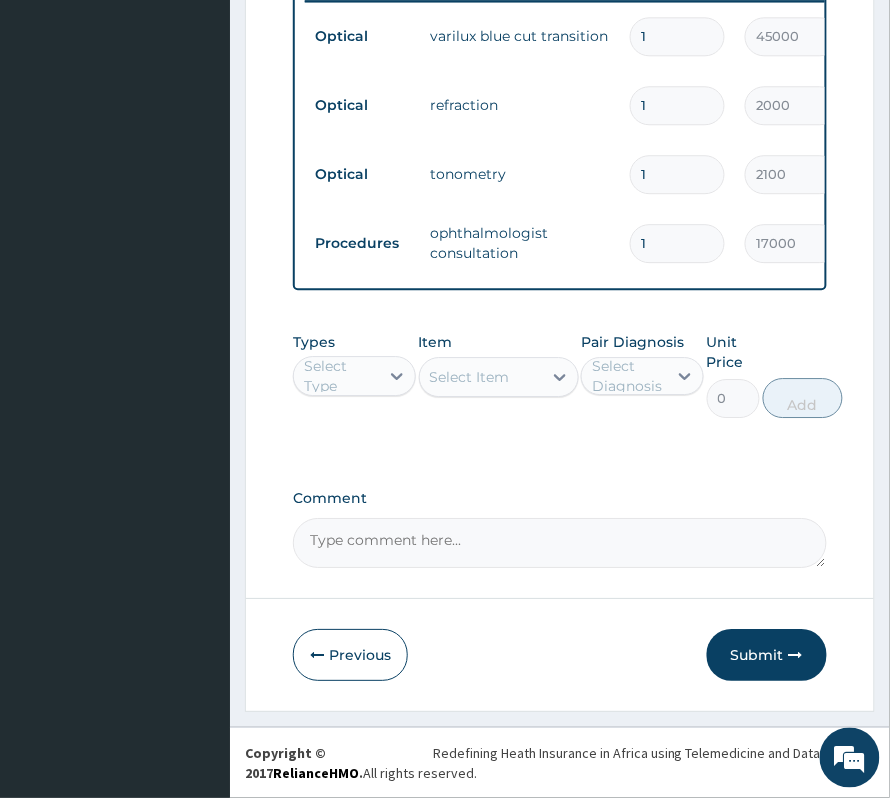 scroll, scrollTop: 893, scrollLeft: 0, axis: vertical 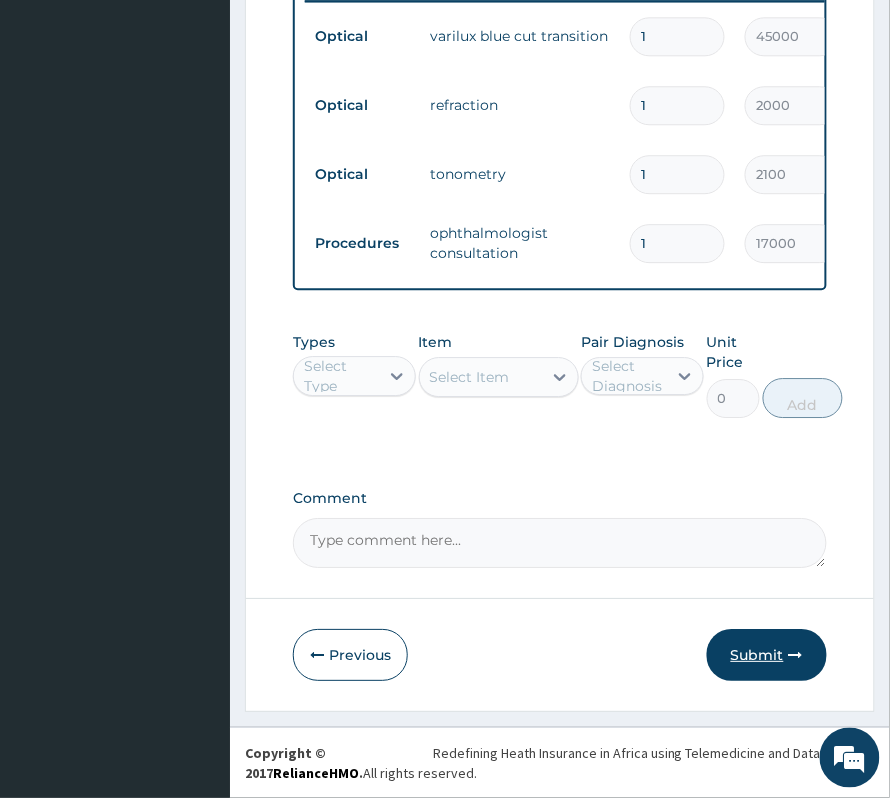 click on "Submit" at bounding box center (767, 655) 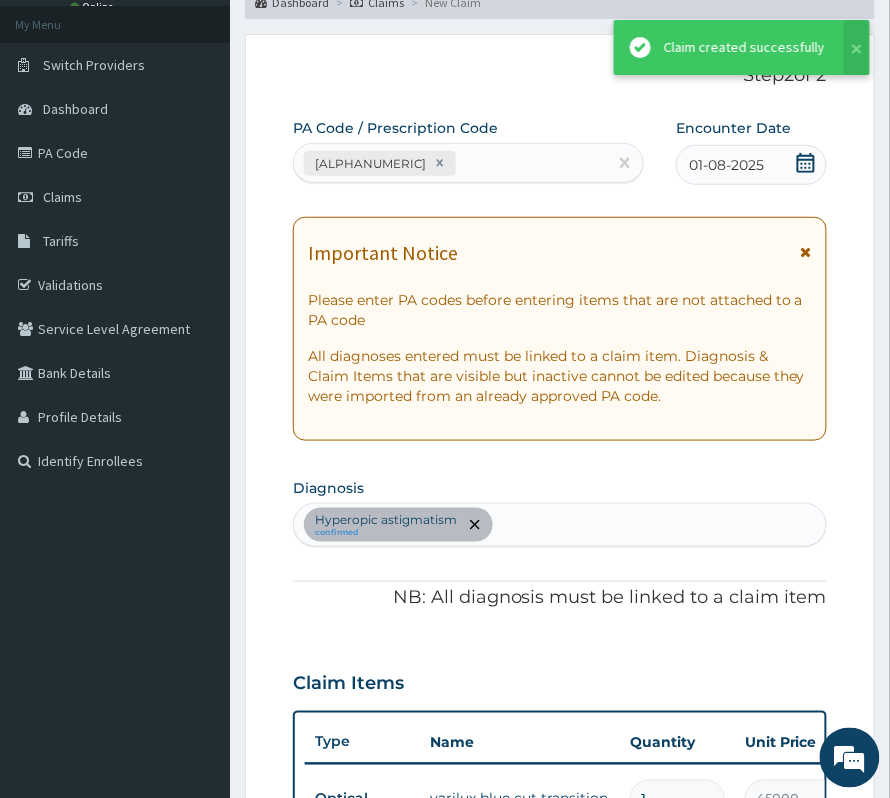 scroll, scrollTop: 893, scrollLeft: 0, axis: vertical 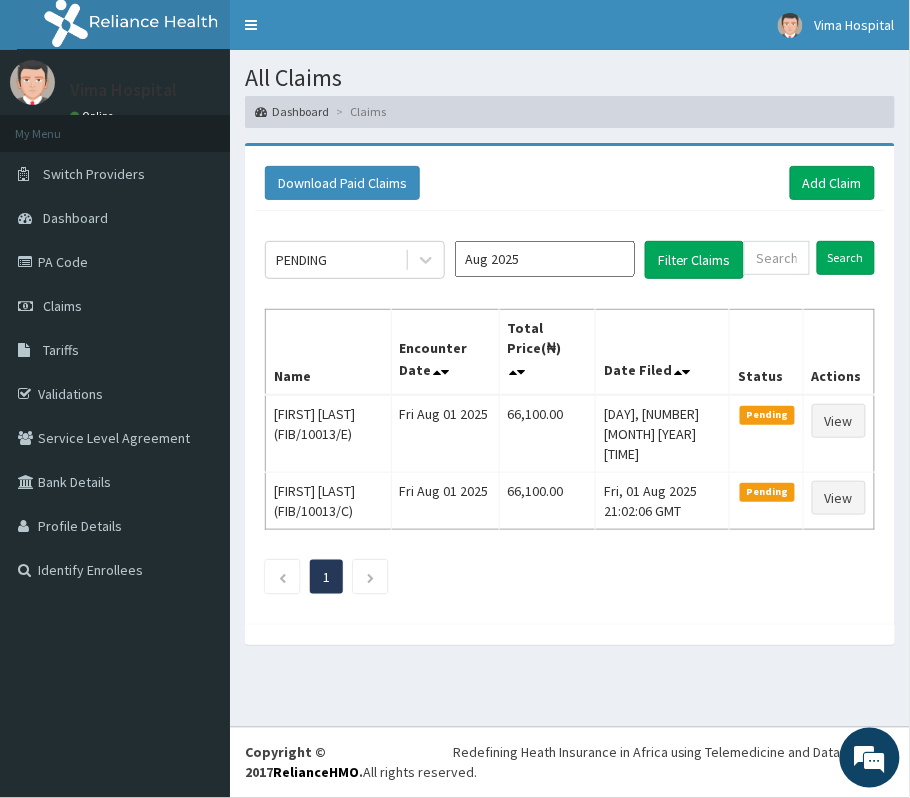 click on "Aug 2025" at bounding box center [545, 259] 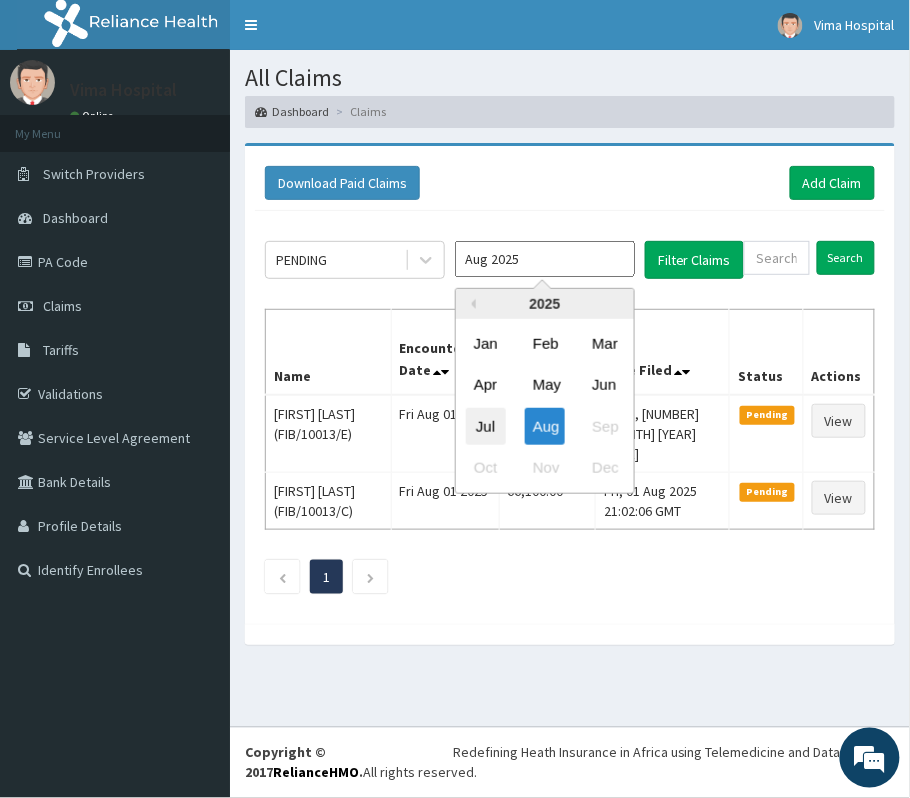 click on "Jul" at bounding box center [486, 425] 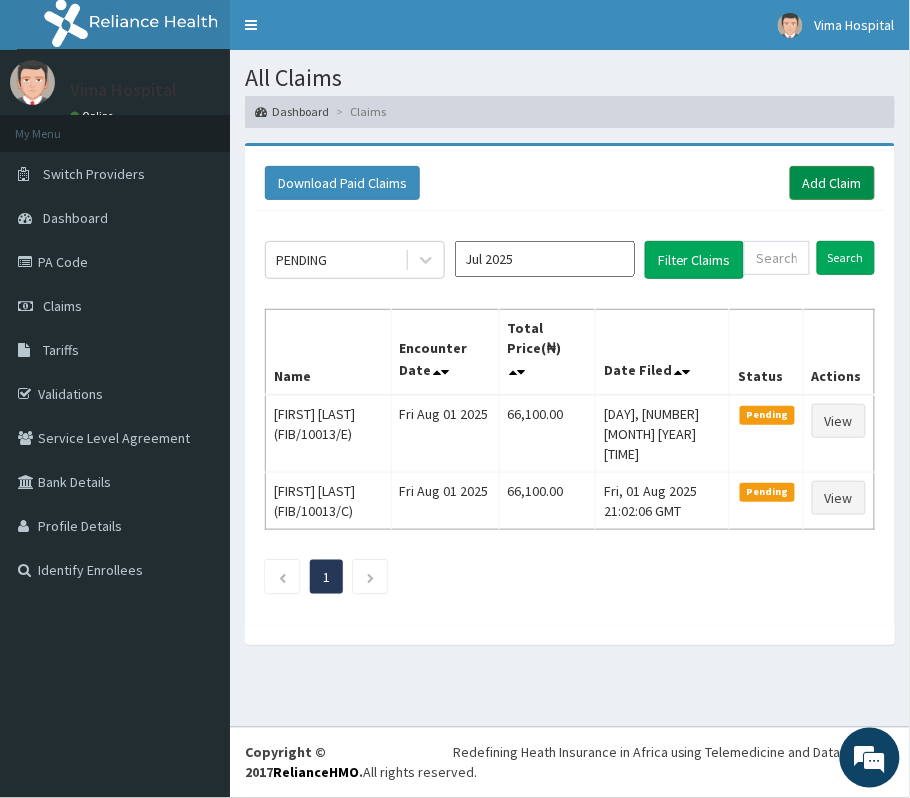 click on "Add Claim" at bounding box center (832, 183) 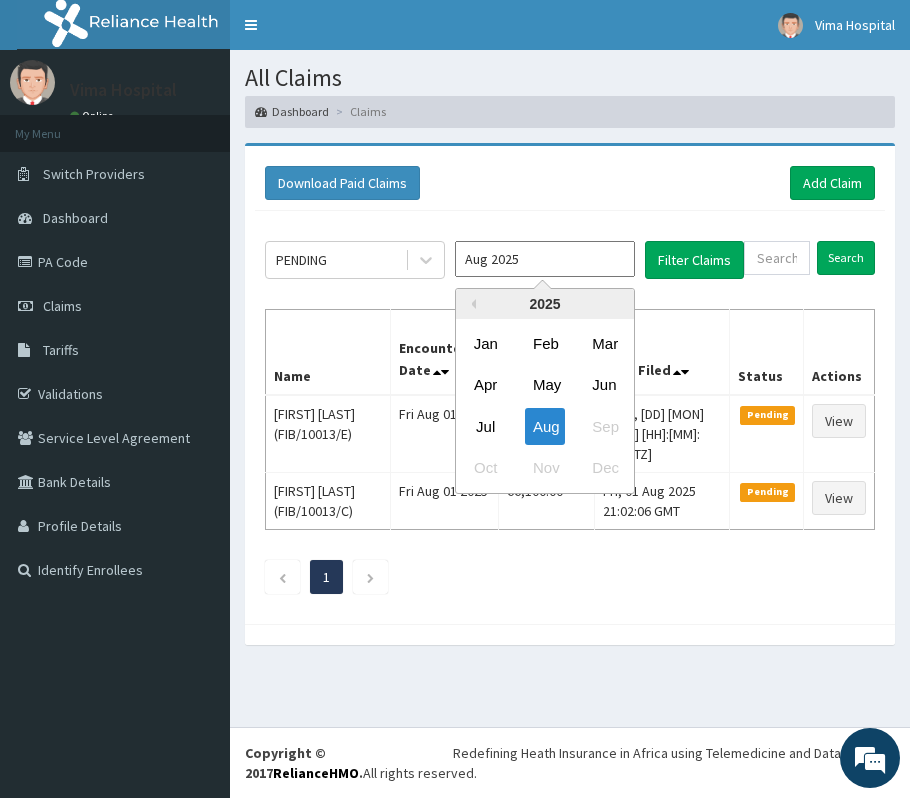 click on "Jul" at bounding box center (486, 425) 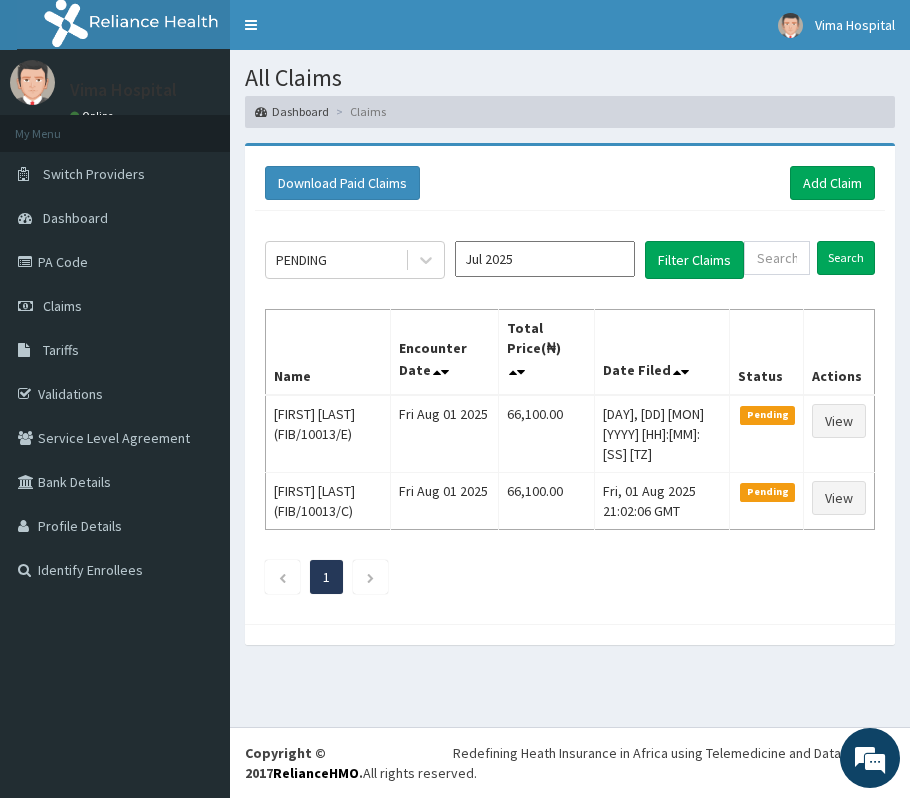 type on "Jul 2025" 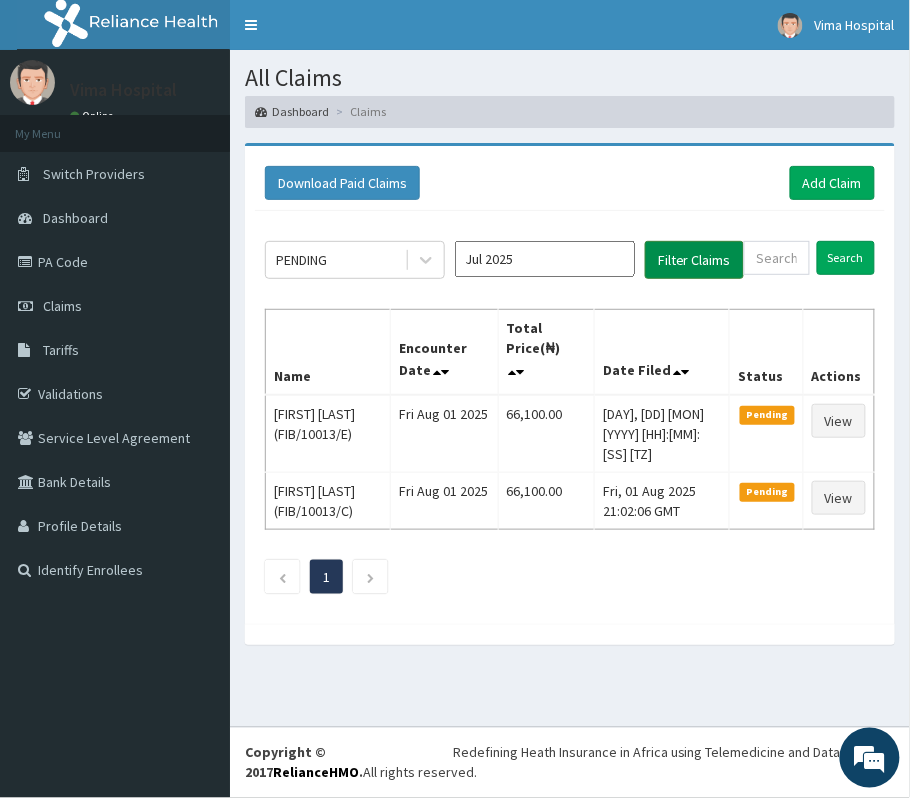 scroll, scrollTop: 0, scrollLeft: 0, axis: both 